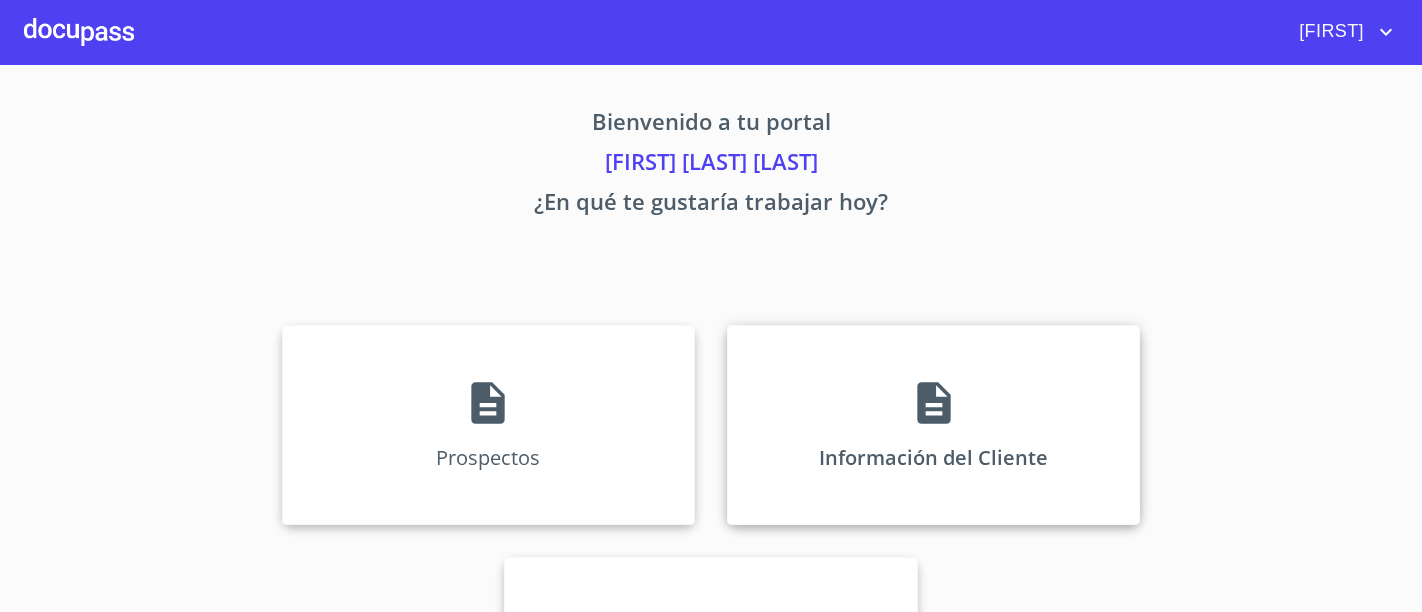 scroll, scrollTop: 0, scrollLeft: 0, axis: both 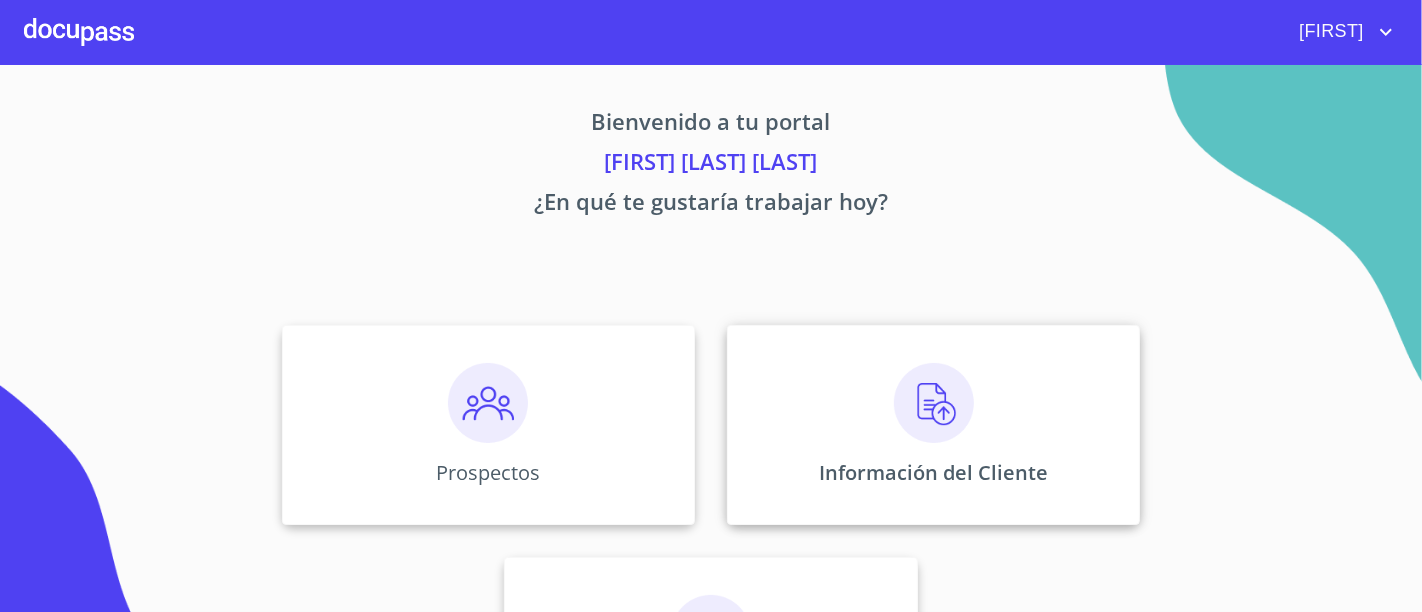 click on "Información del Cliente" at bounding box center [933, 425] 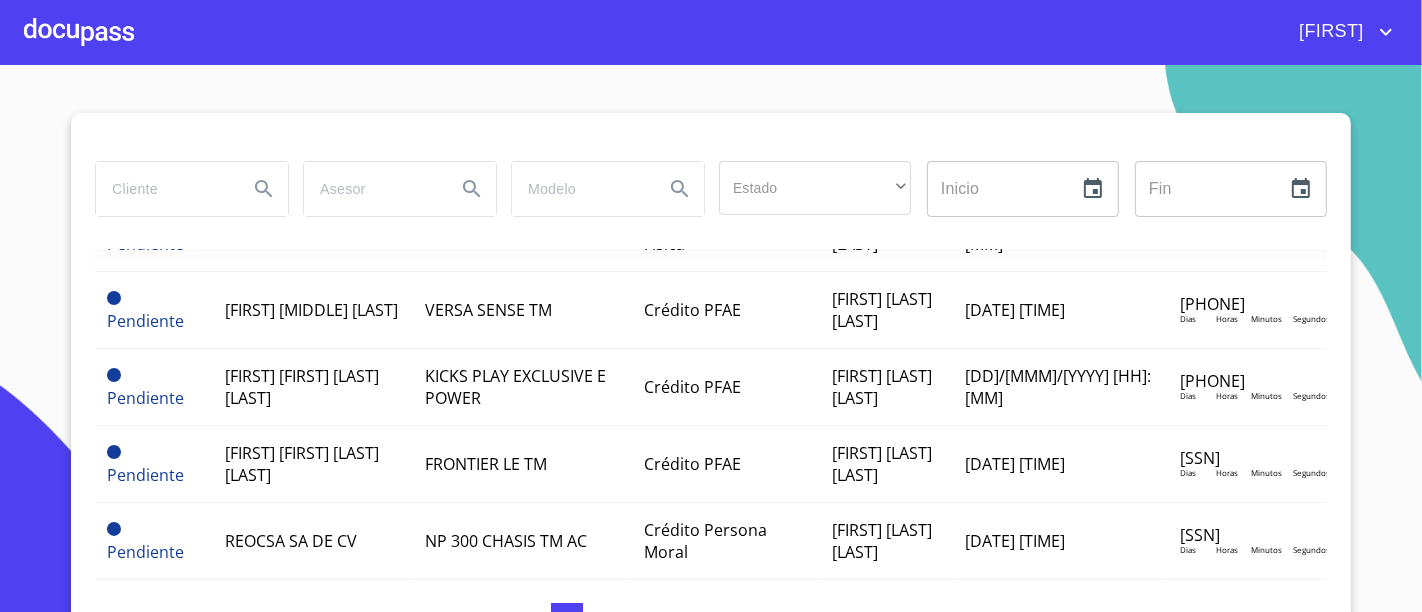 scroll, scrollTop: 203, scrollLeft: 0, axis: vertical 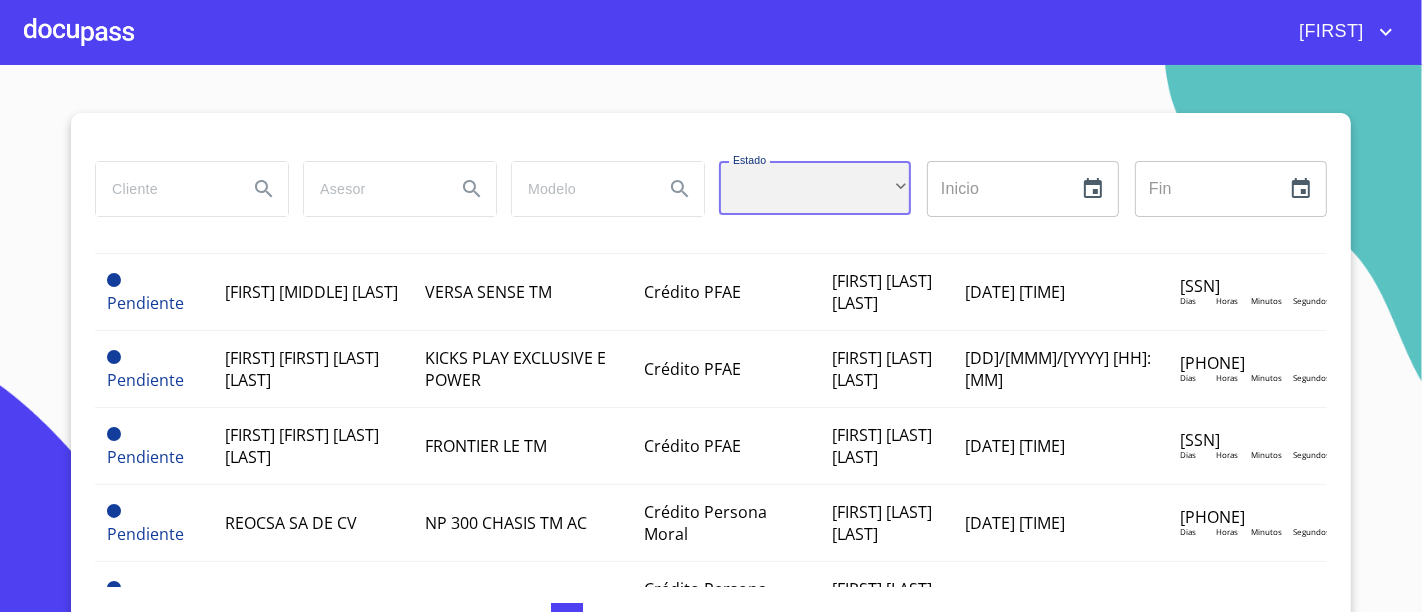 click on "​" at bounding box center [815, 188] 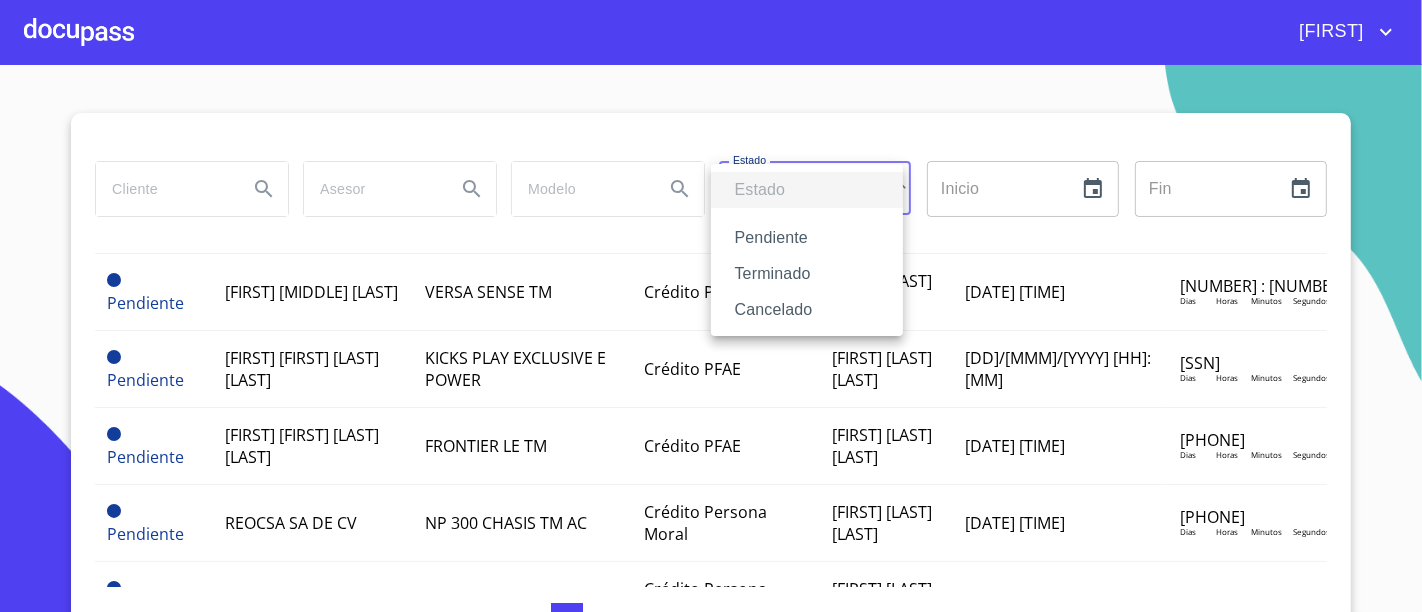 click on "Terminado" at bounding box center (807, 274) 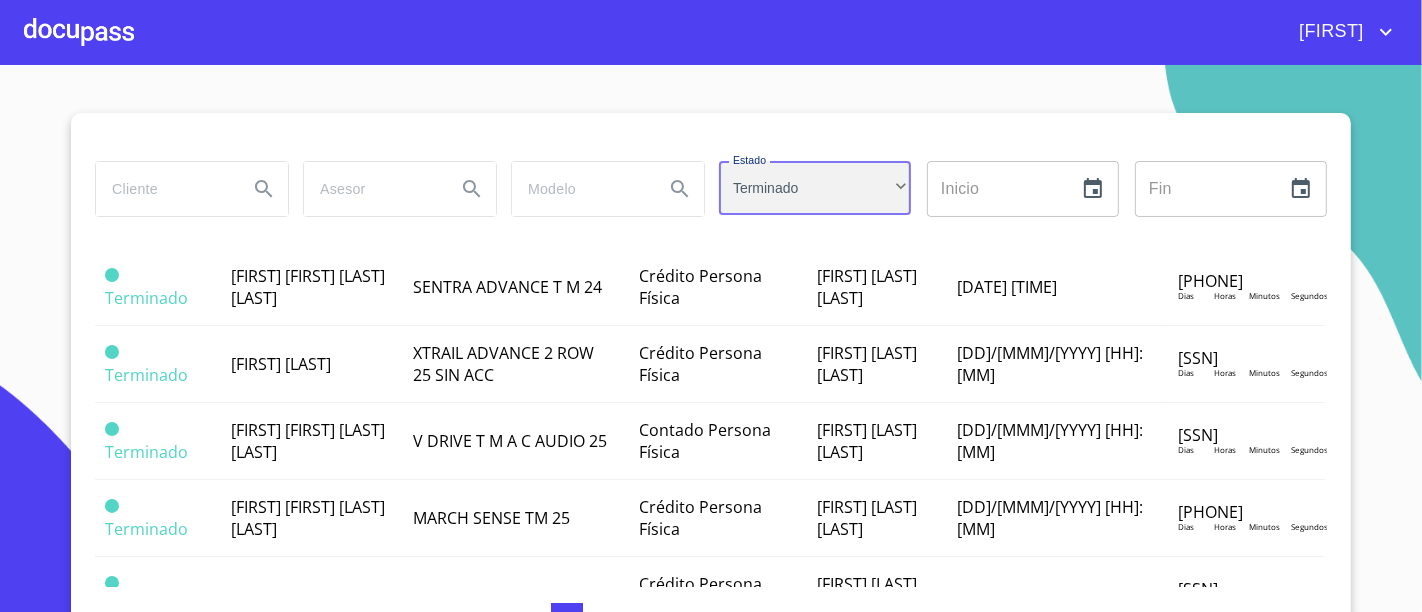 scroll, scrollTop: 132, scrollLeft: 2, axis: both 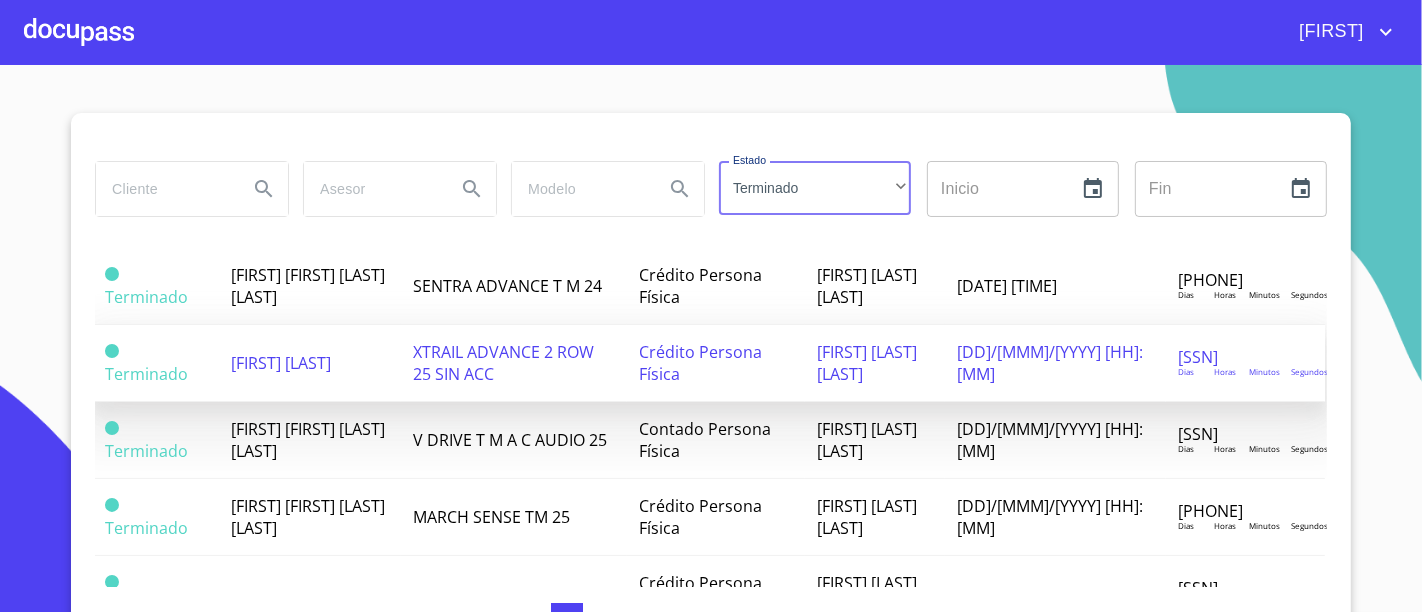 click on "XTRAIL ADVANCE 2 ROW 25 SIN ACC" at bounding box center (514, 363) 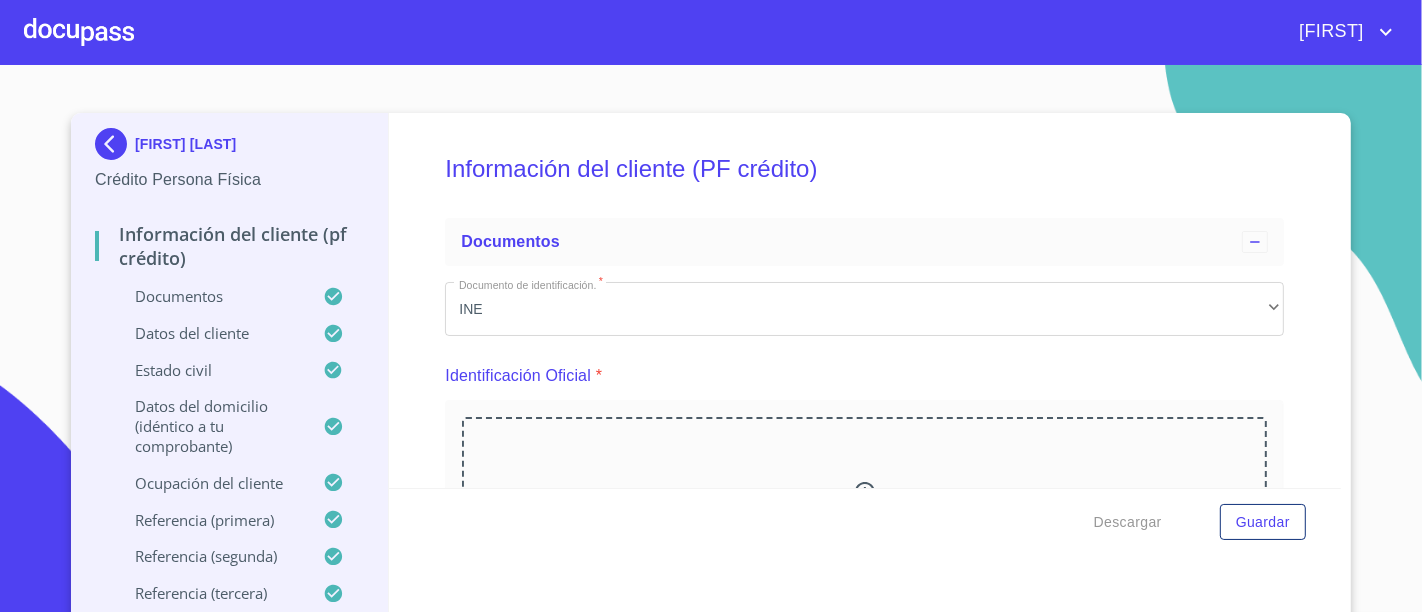 scroll, scrollTop: 0, scrollLeft: 0, axis: both 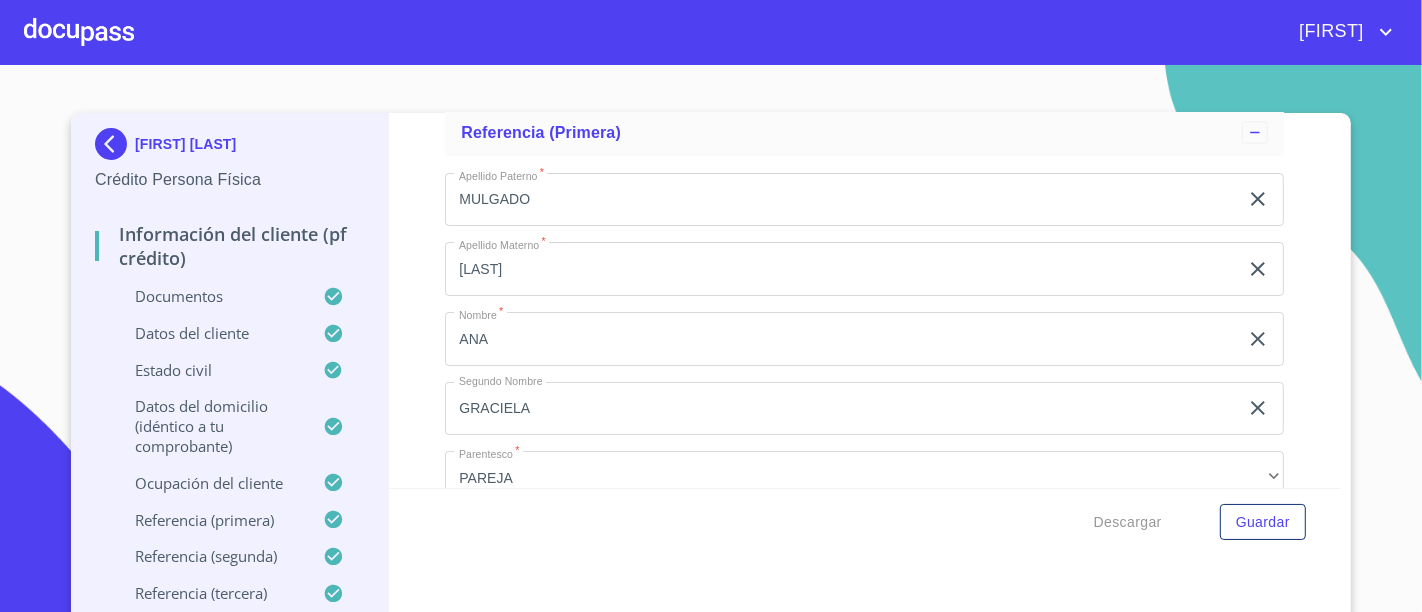click on "ANA" at bounding box center (841, -3394) 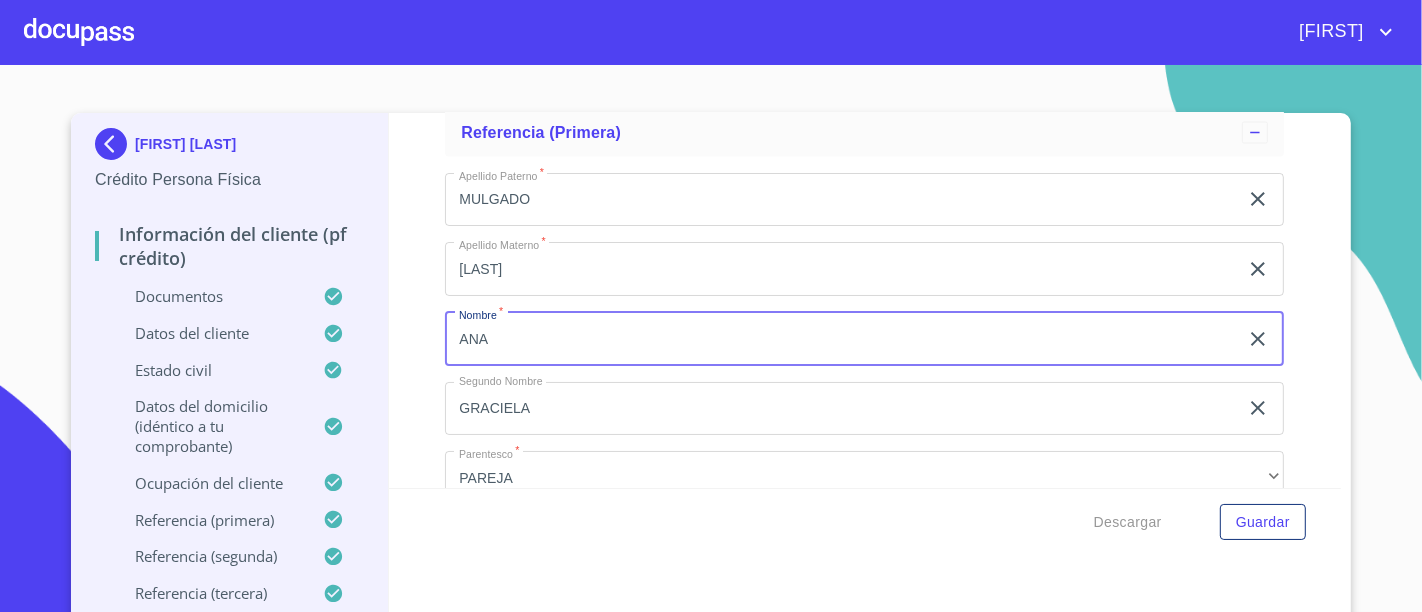 click on "ANA" at bounding box center (841, 339) 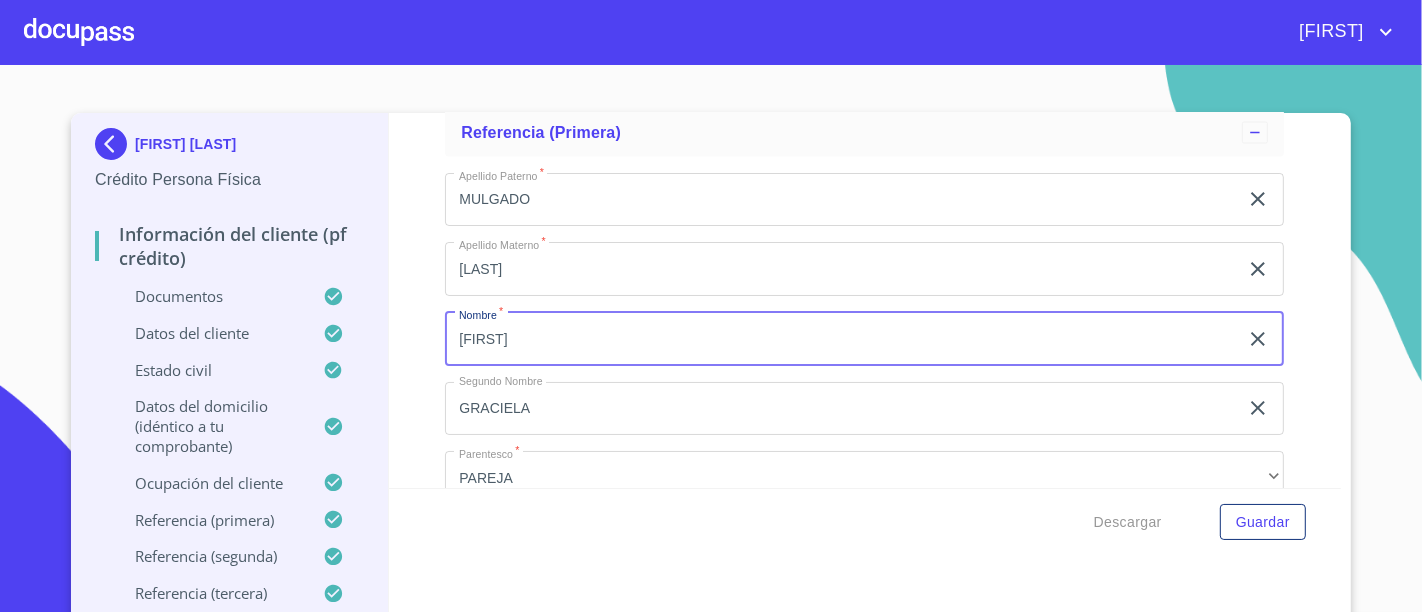 type on "[FIRST]" 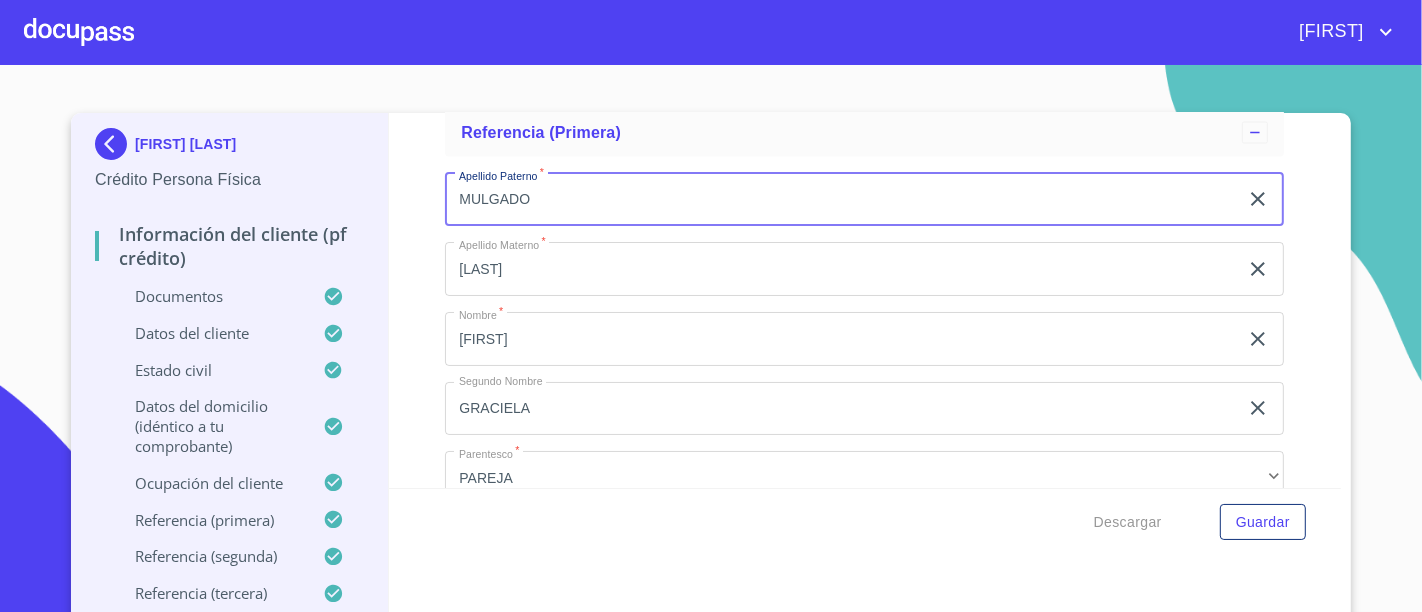 click on "MULGADO" at bounding box center [841, 200] 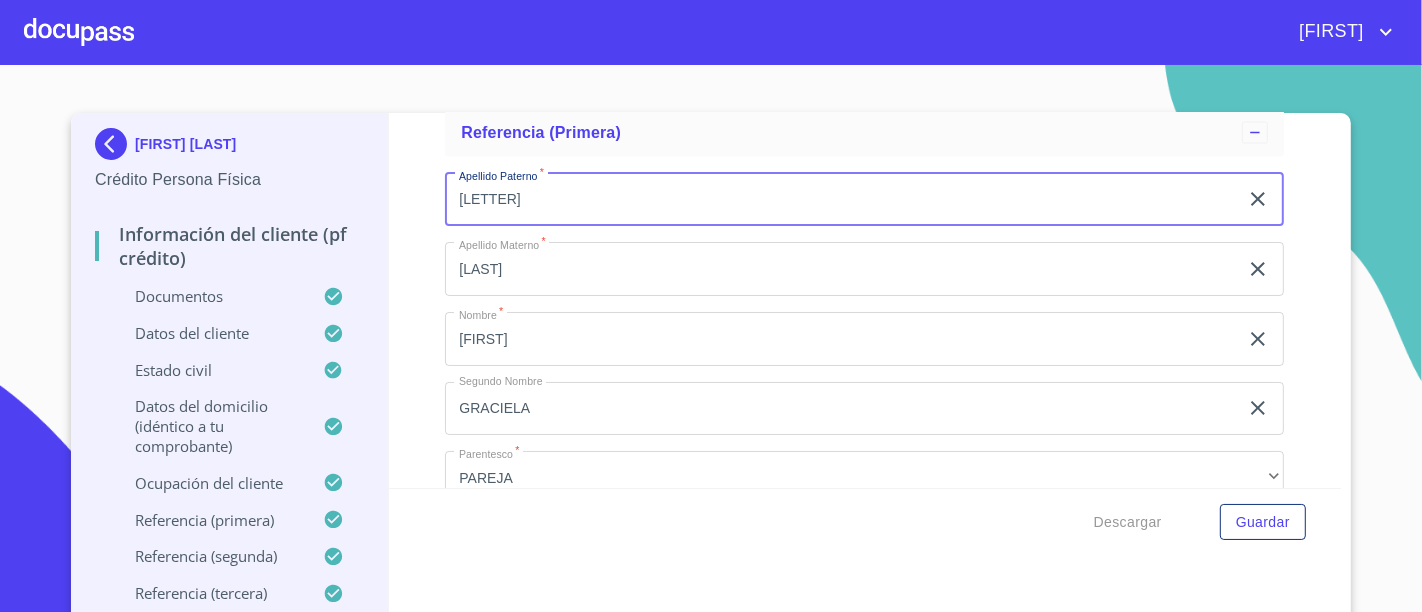 click on "[LETTER]" at bounding box center (841, 200) 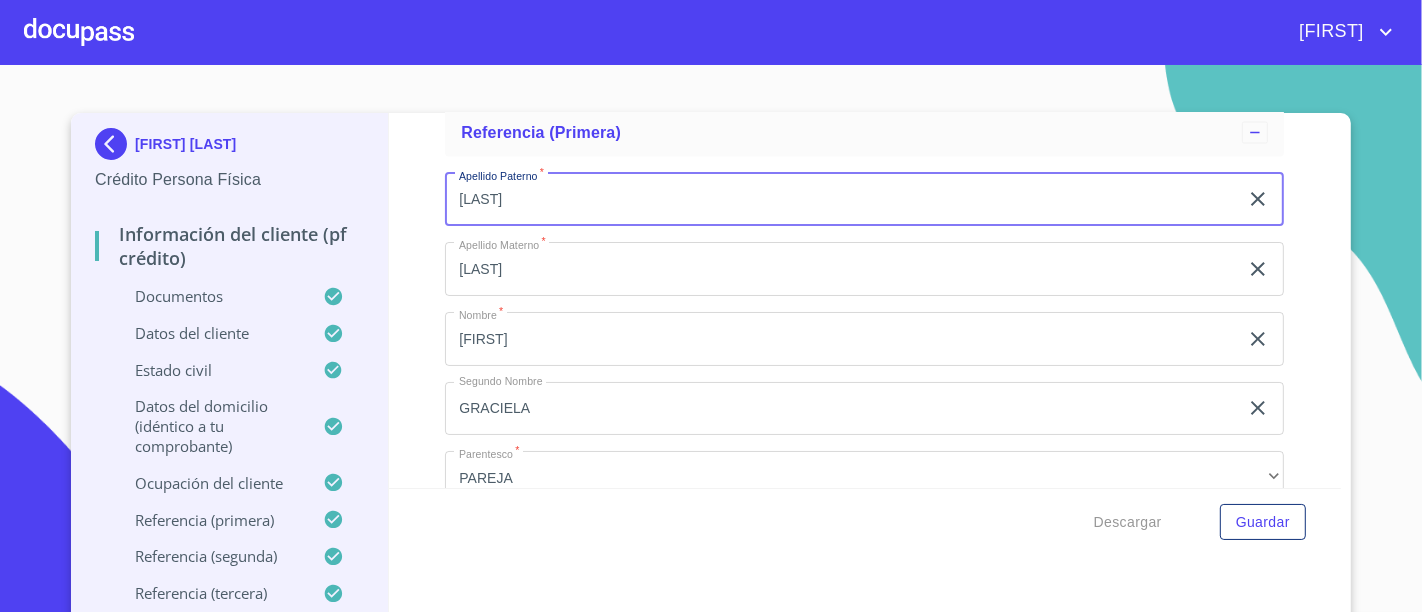 type on "[LAST]" 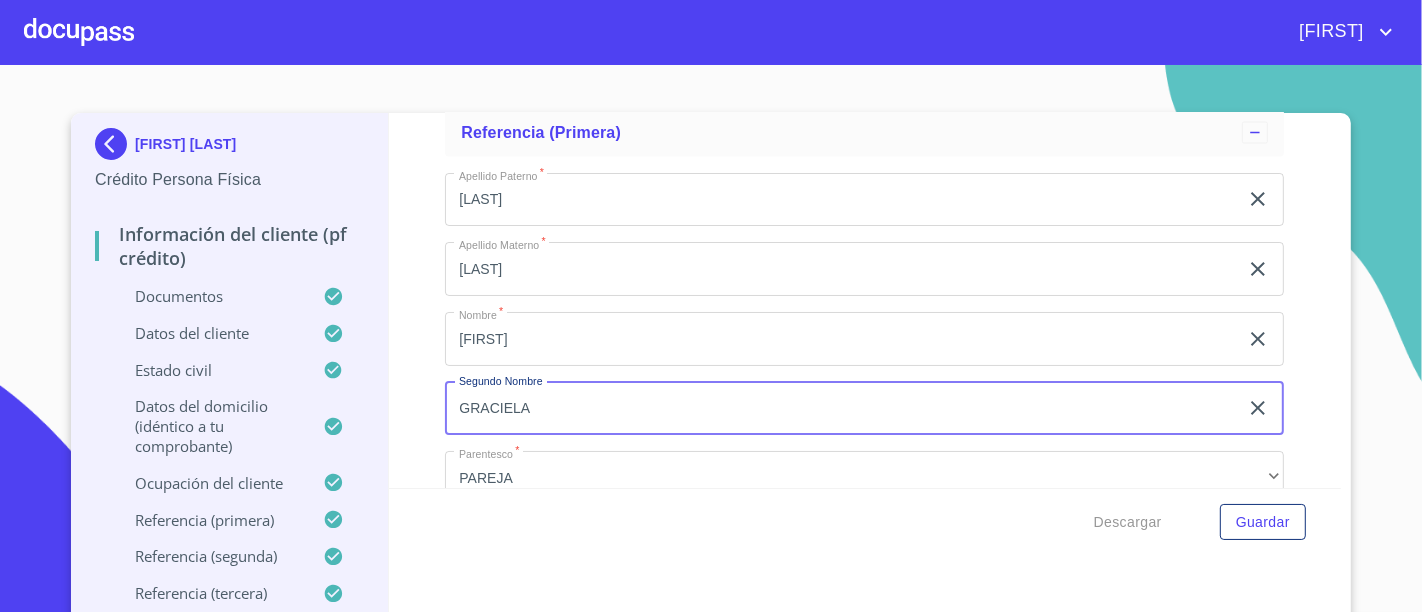 click on "GRACIELA" at bounding box center (841, 409) 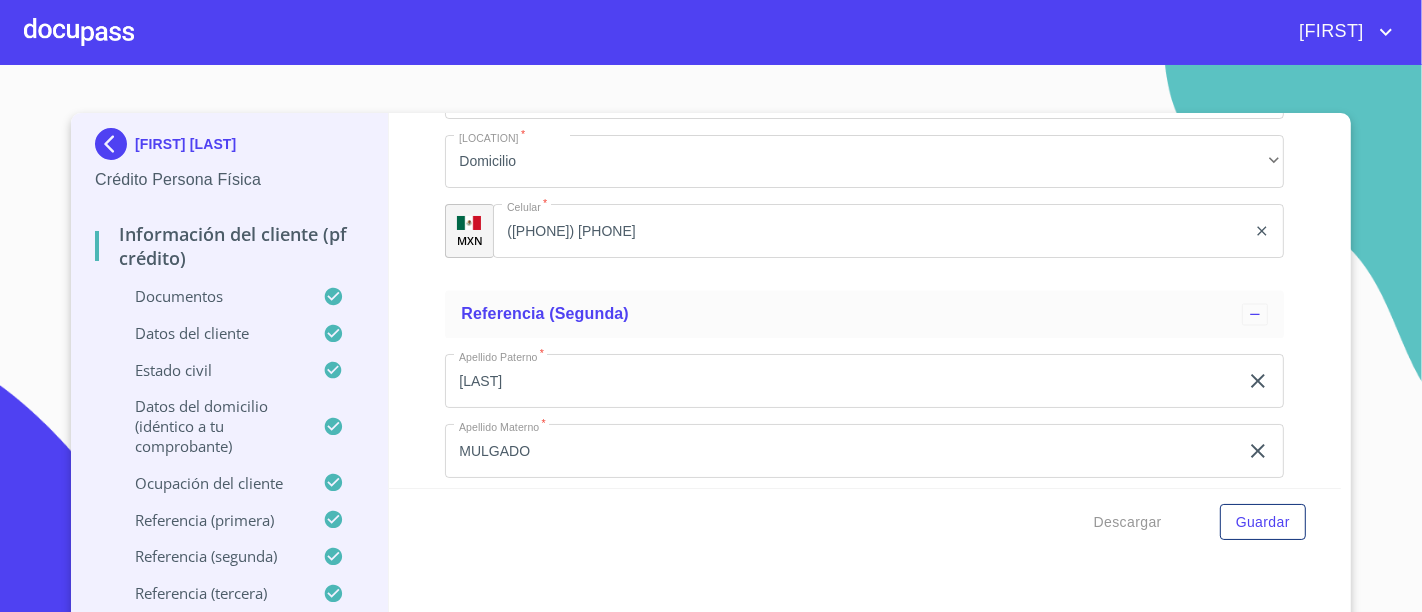 scroll, scrollTop: 9712, scrollLeft: 0, axis: vertical 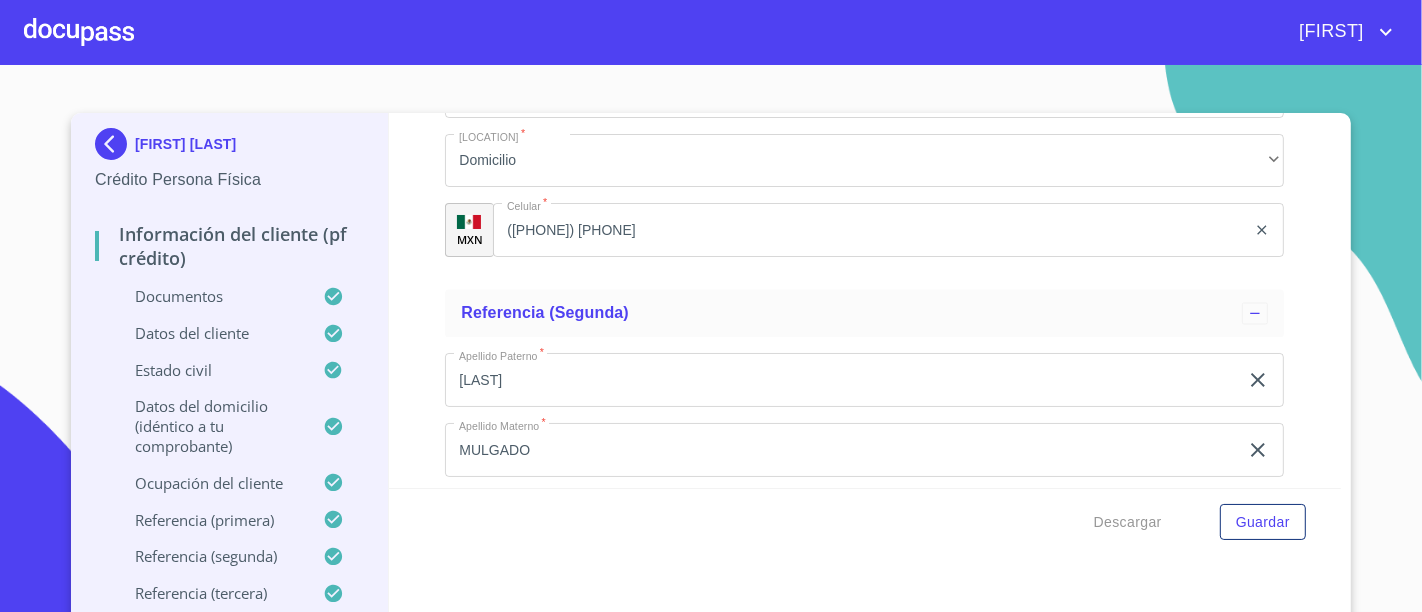 type 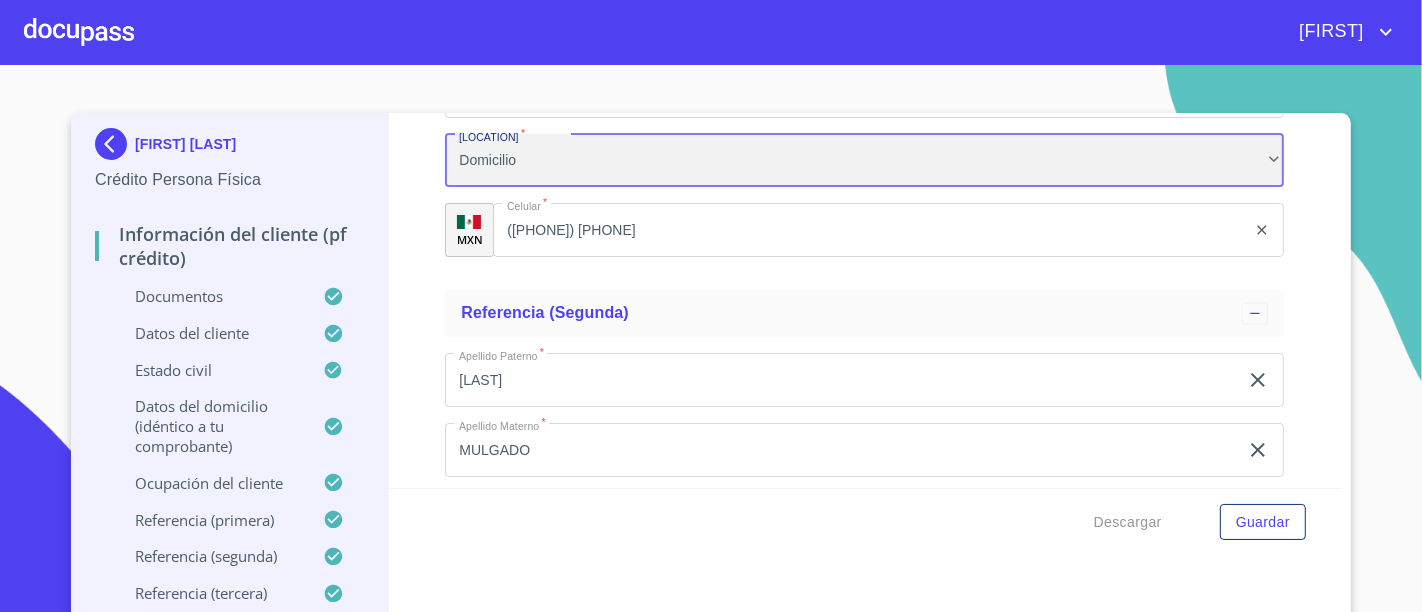click on "Domicilio" at bounding box center (864, 161) 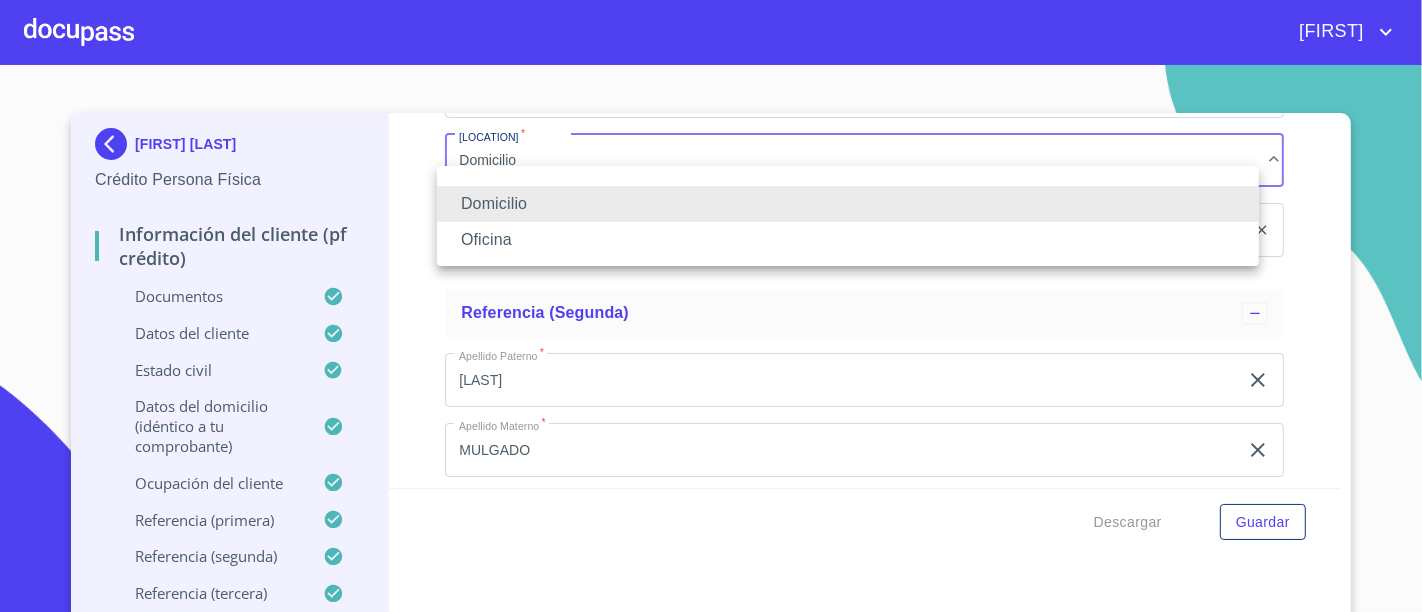 type 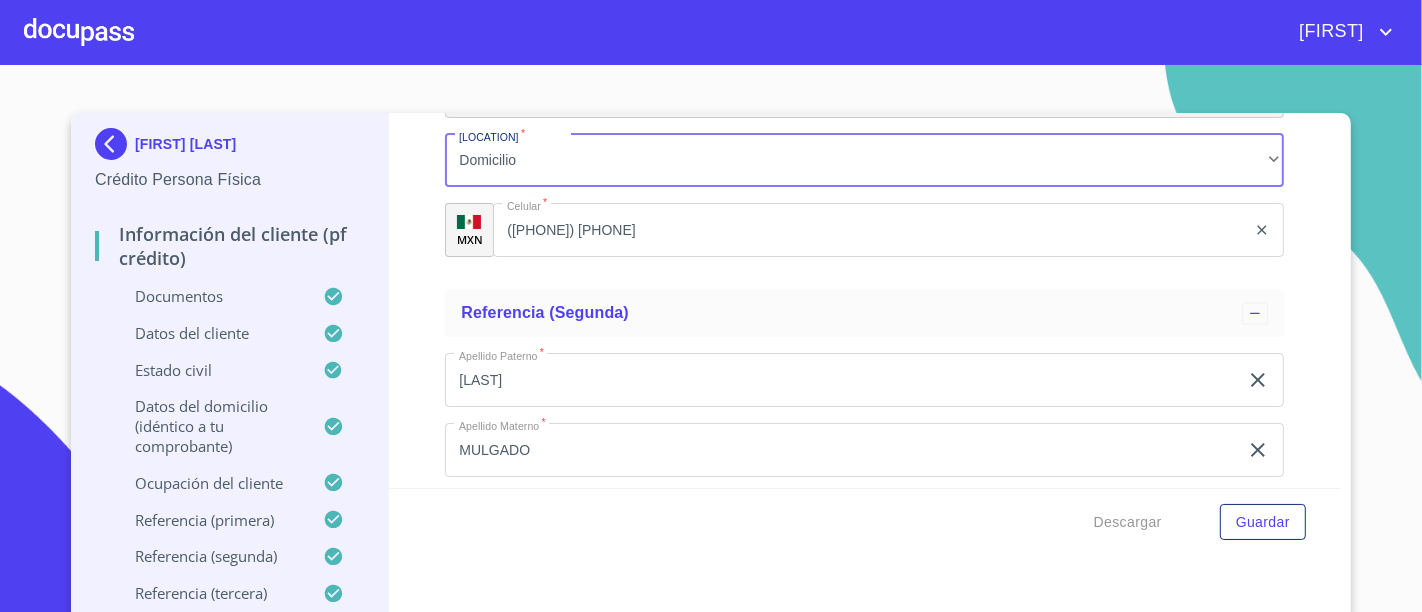 click on "PAREJA" at bounding box center (864, 91) 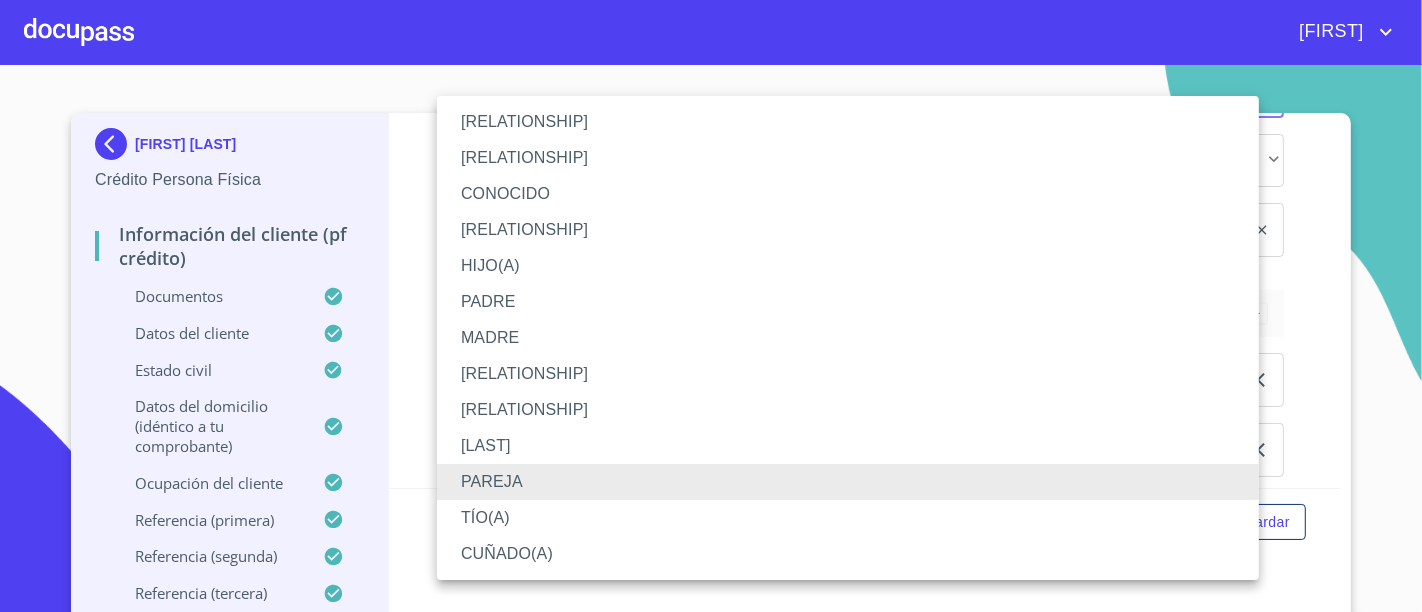 type 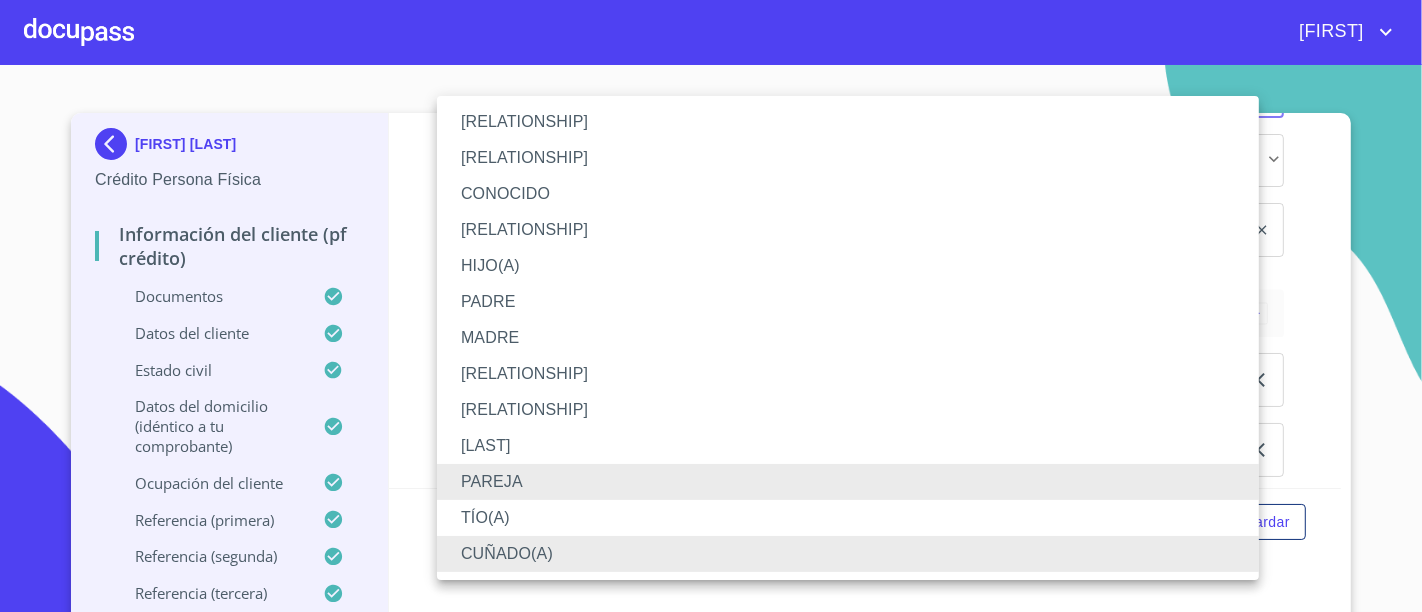 type 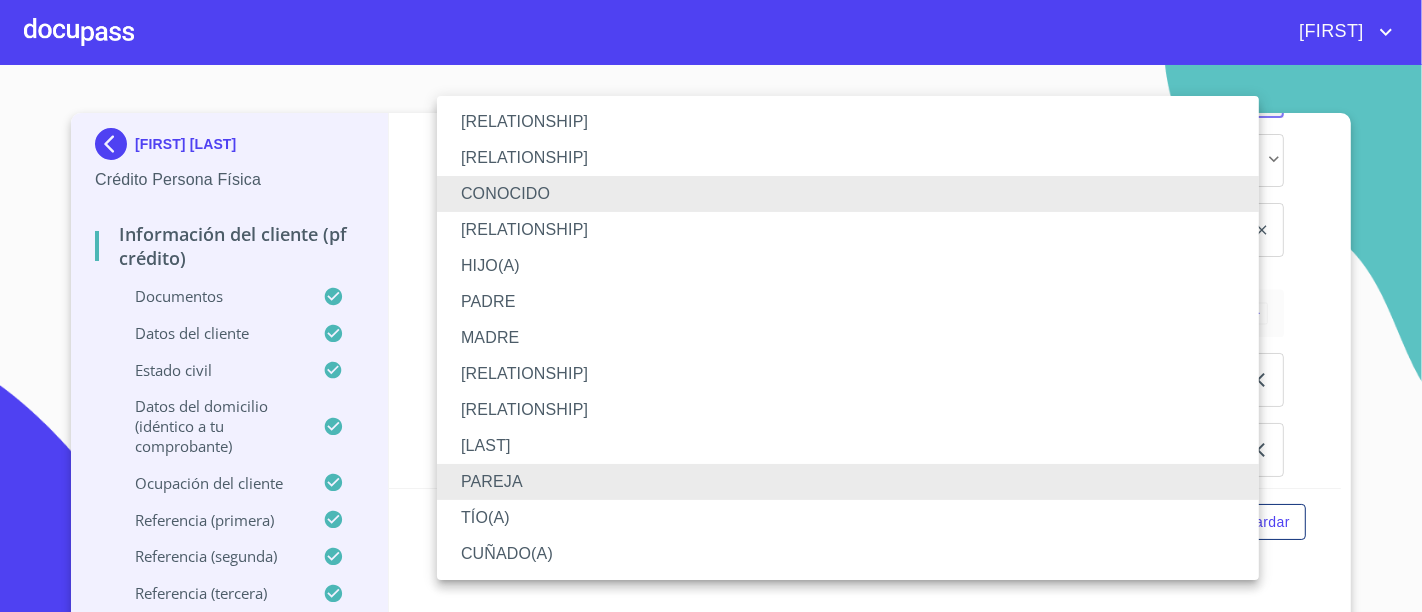 scroll, scrollTop: 9693, scrollLeft: 0, axis: vertical 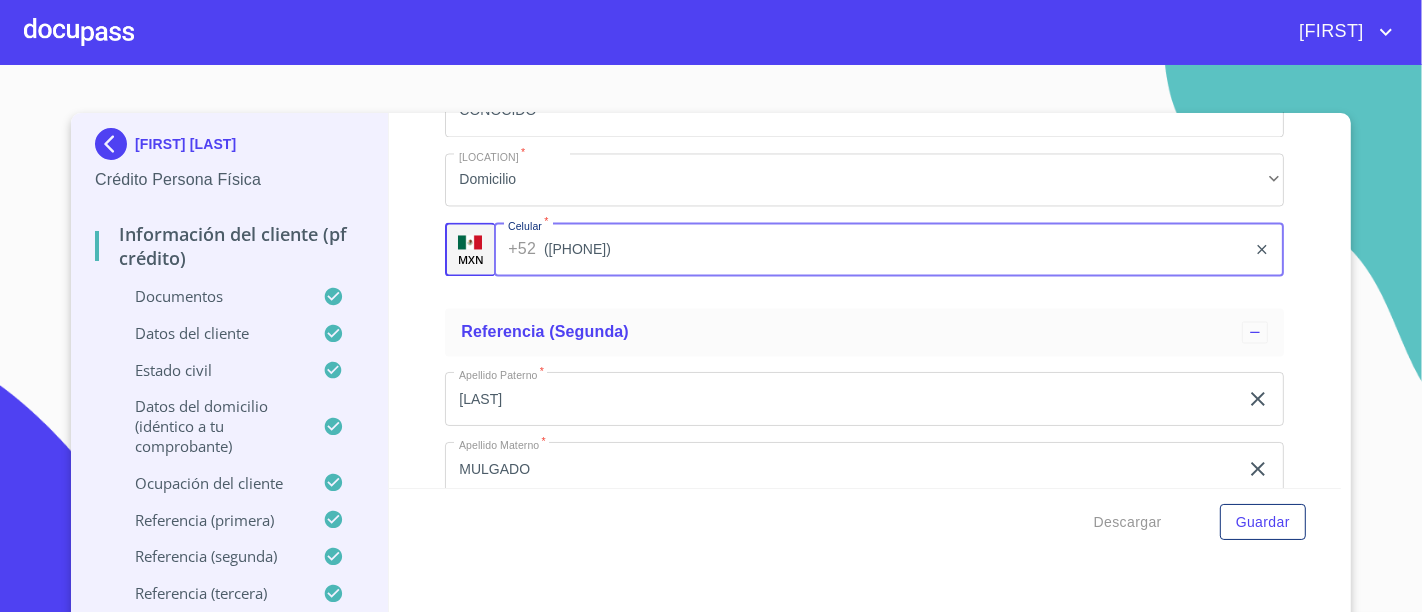 type on "([PHONE])" 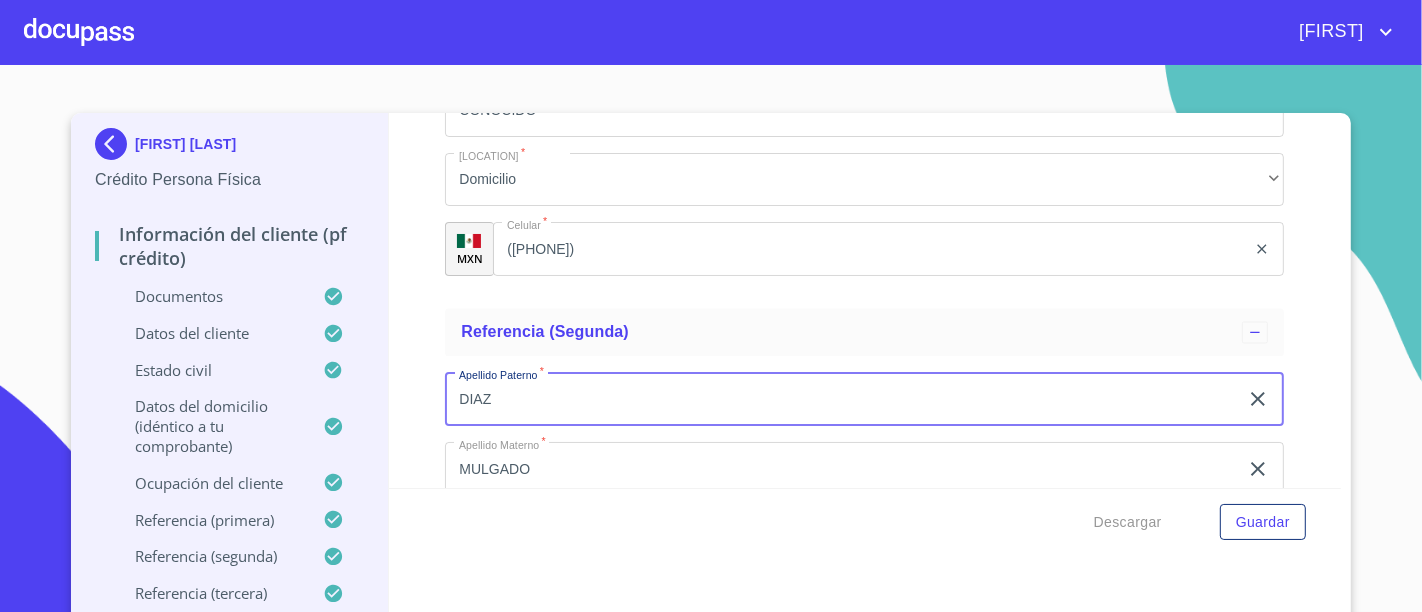 type on "DIAZ" 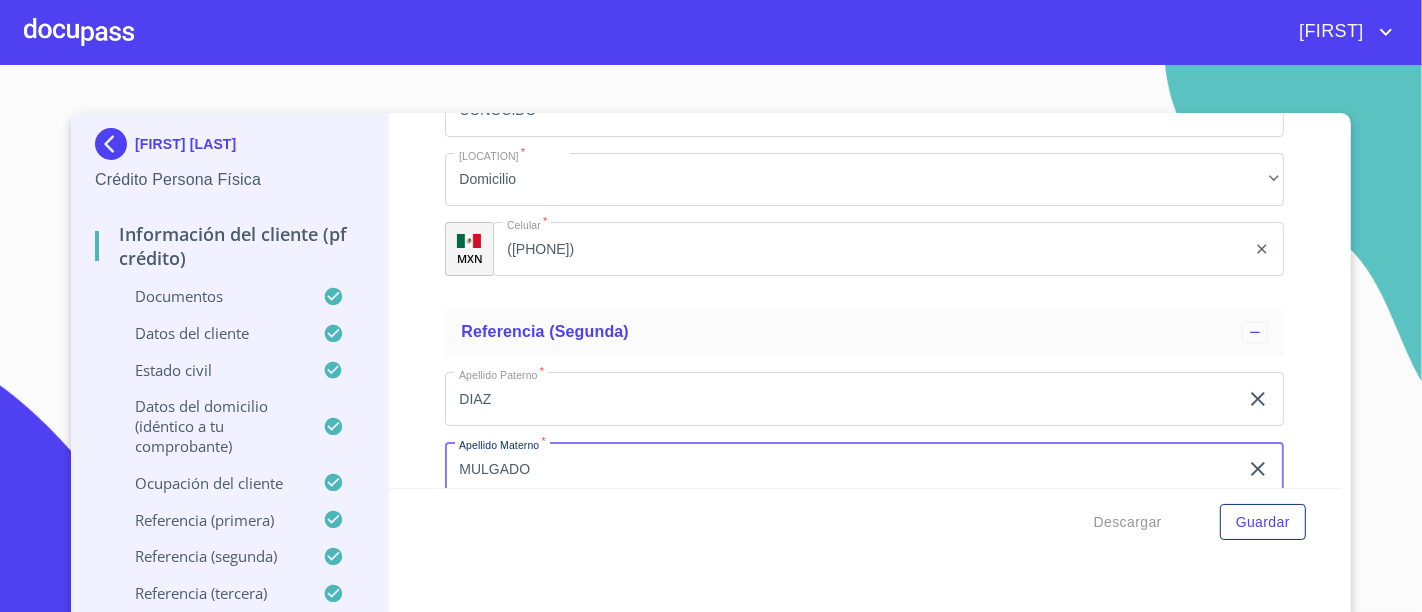 scroll, scrollTop: 9730, scrollLeft: 0, axis: vertical 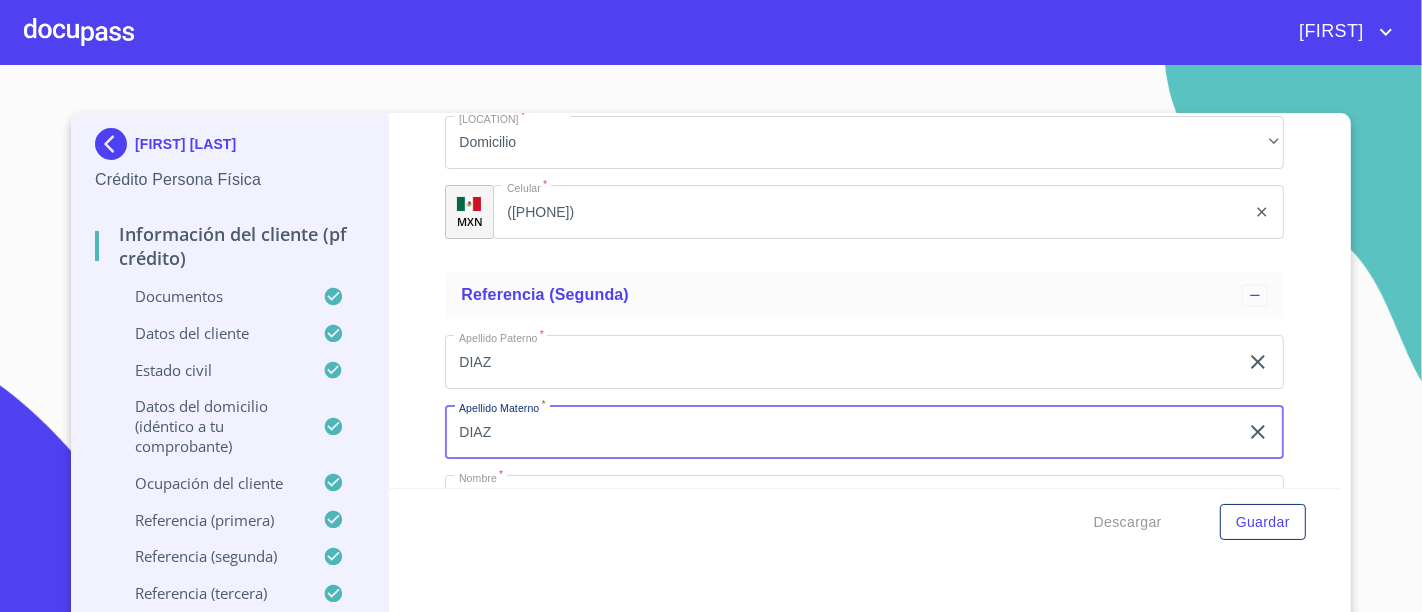 type on "DIAZ" 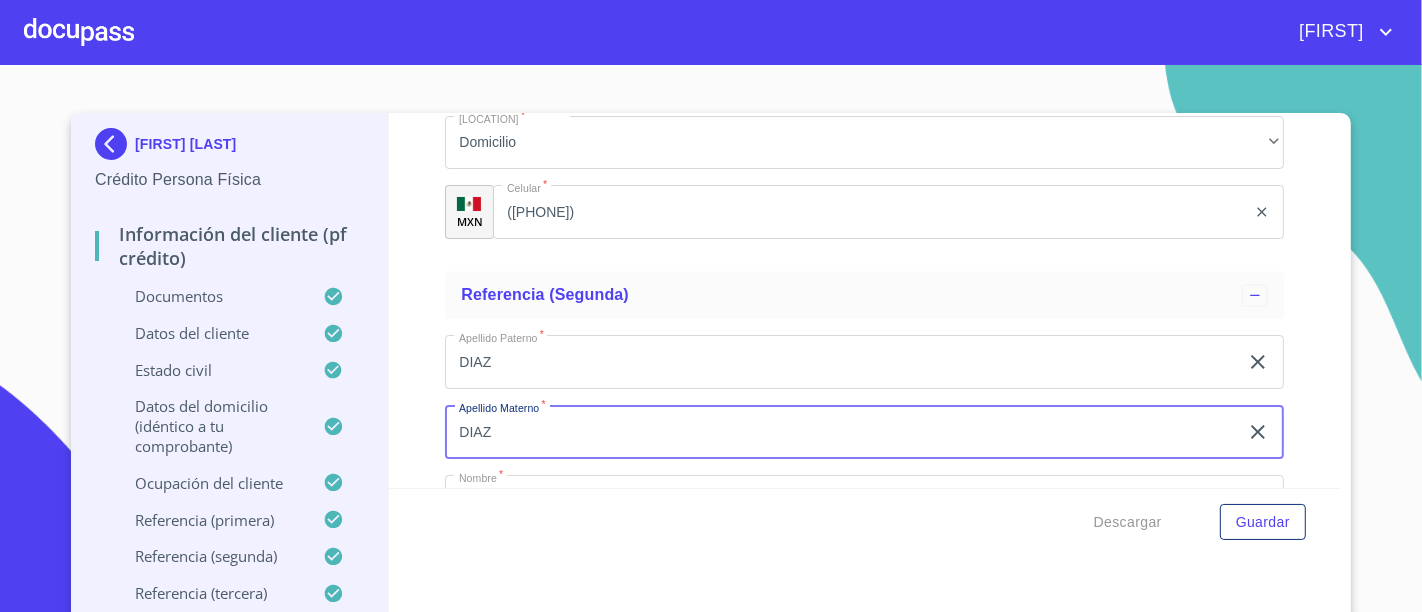 scroll, scrollTop: 9960, scrollLeft: 0, axis: vertical 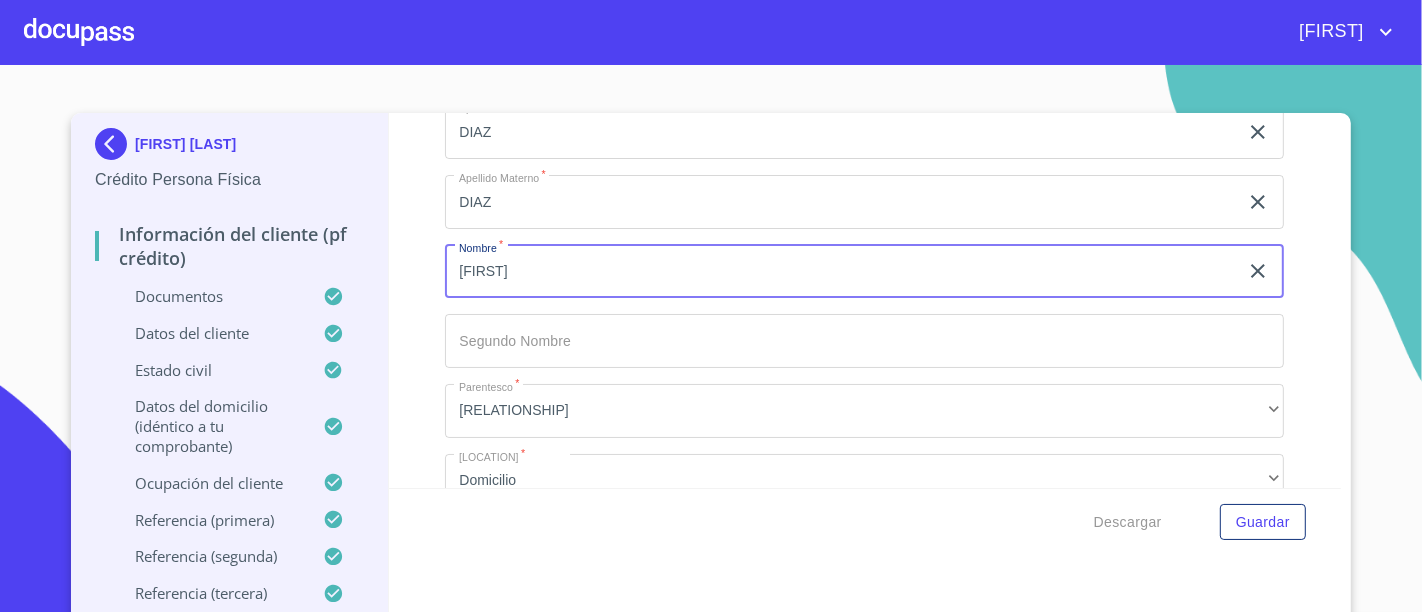 type on "[FIRST]" 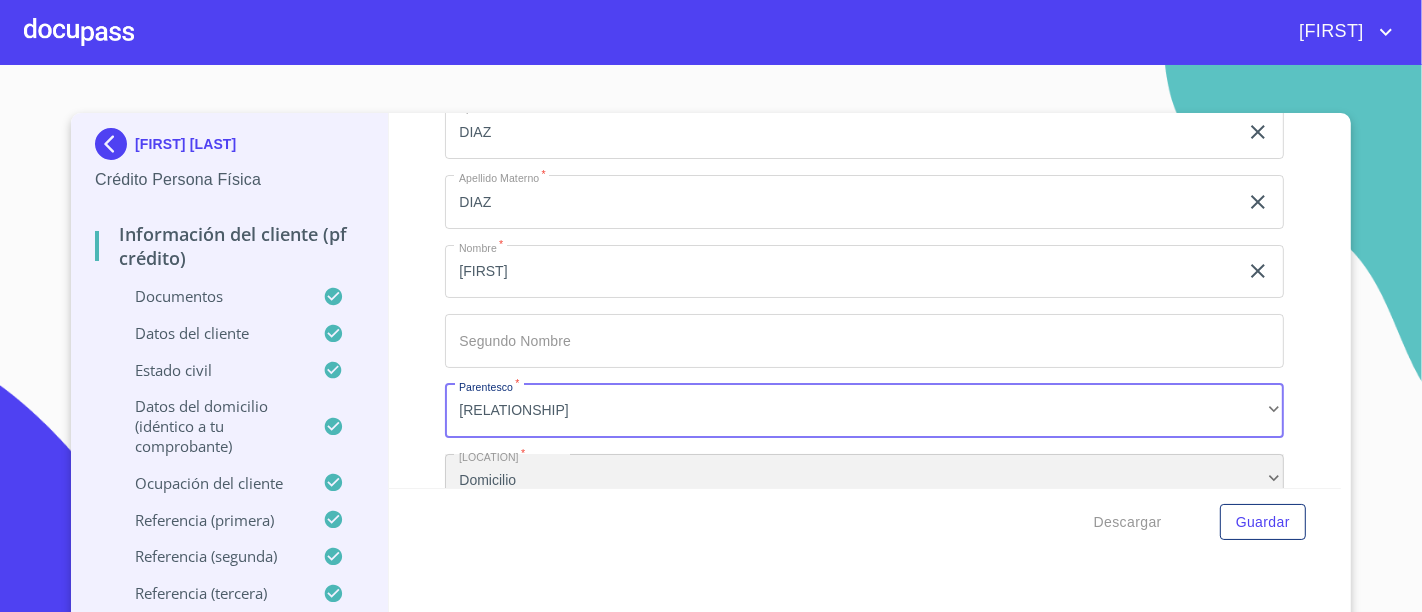 scroll, scrollTop: 10008, scrollLeft: 0, axis: vertical 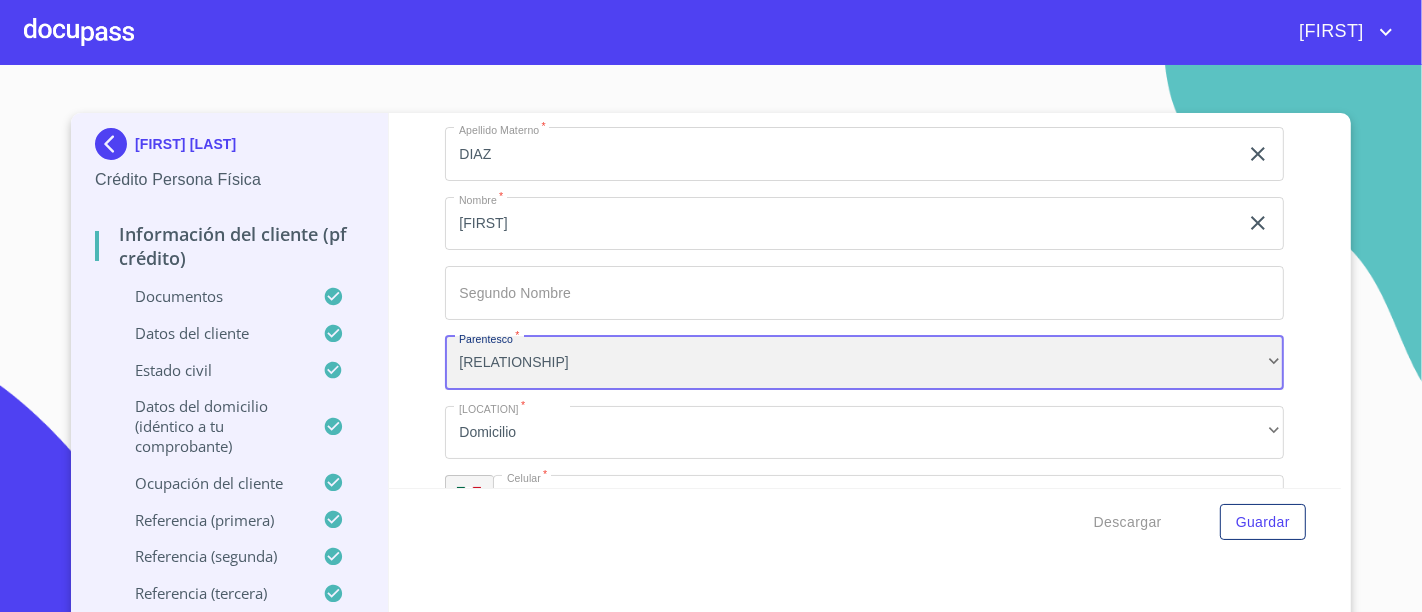 click on "[RELATIONSHIP]" at bounding box center [864, 363] 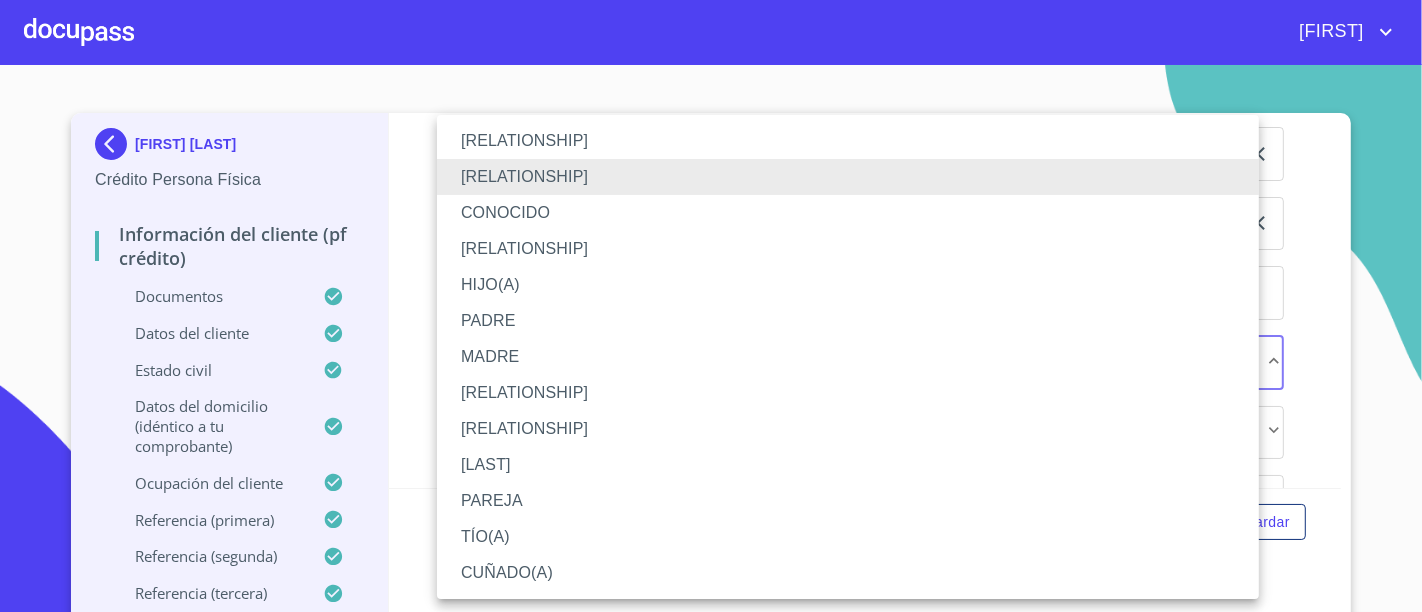 type 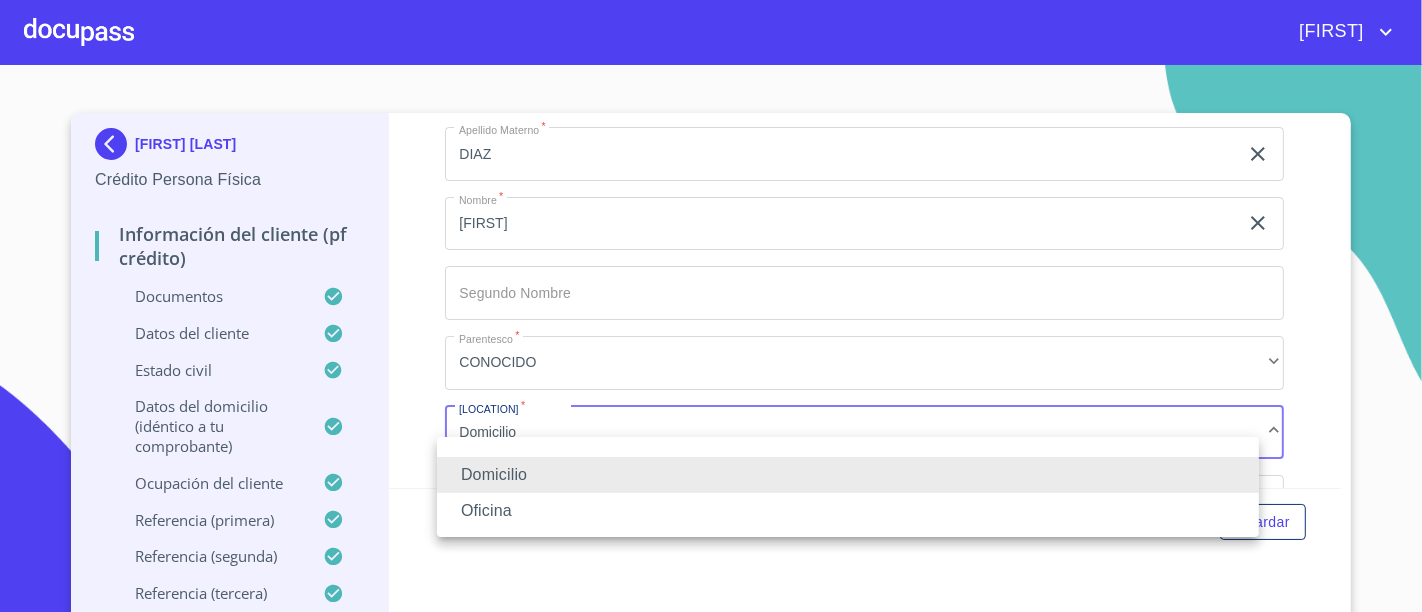 type 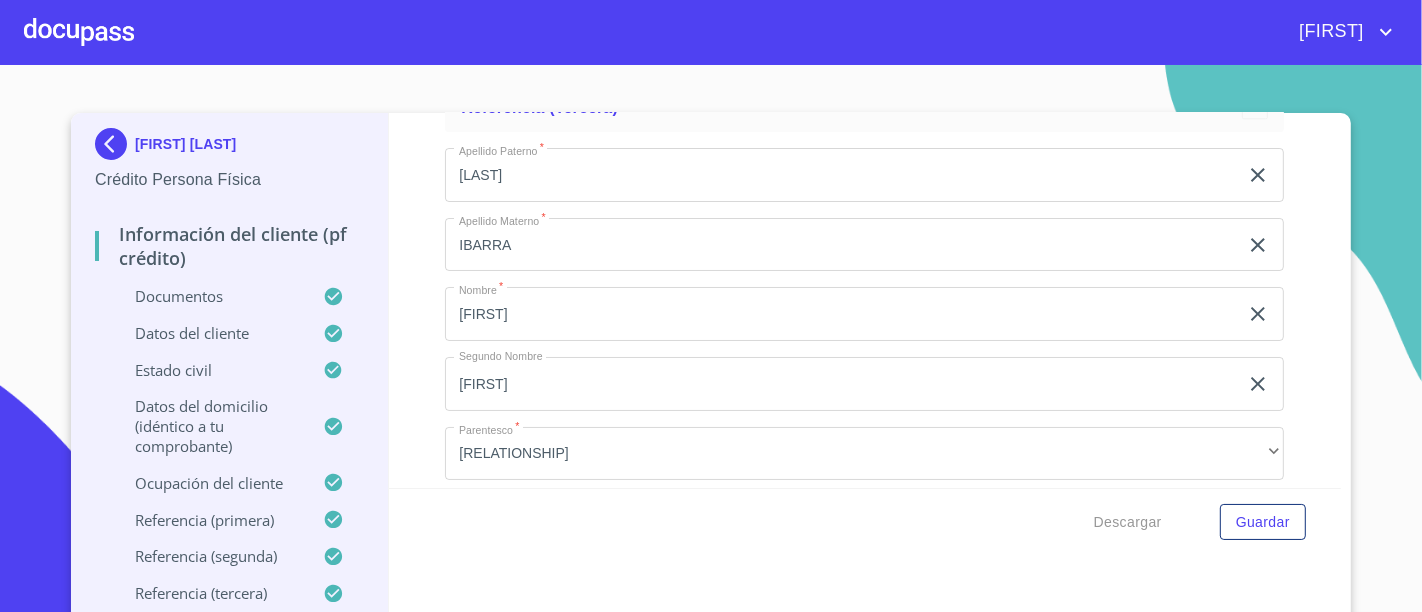 scroll, scrollTop: 10504, scrollLeft: 0, axis: vertical 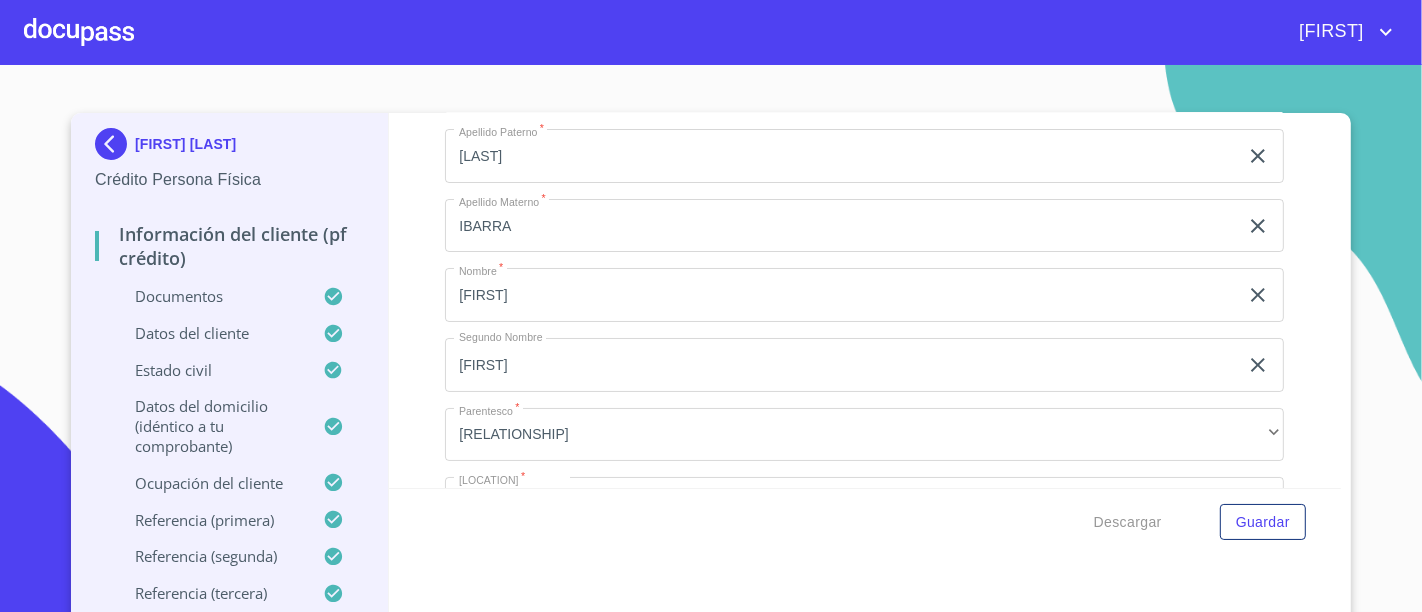 type on "([PHONE])" 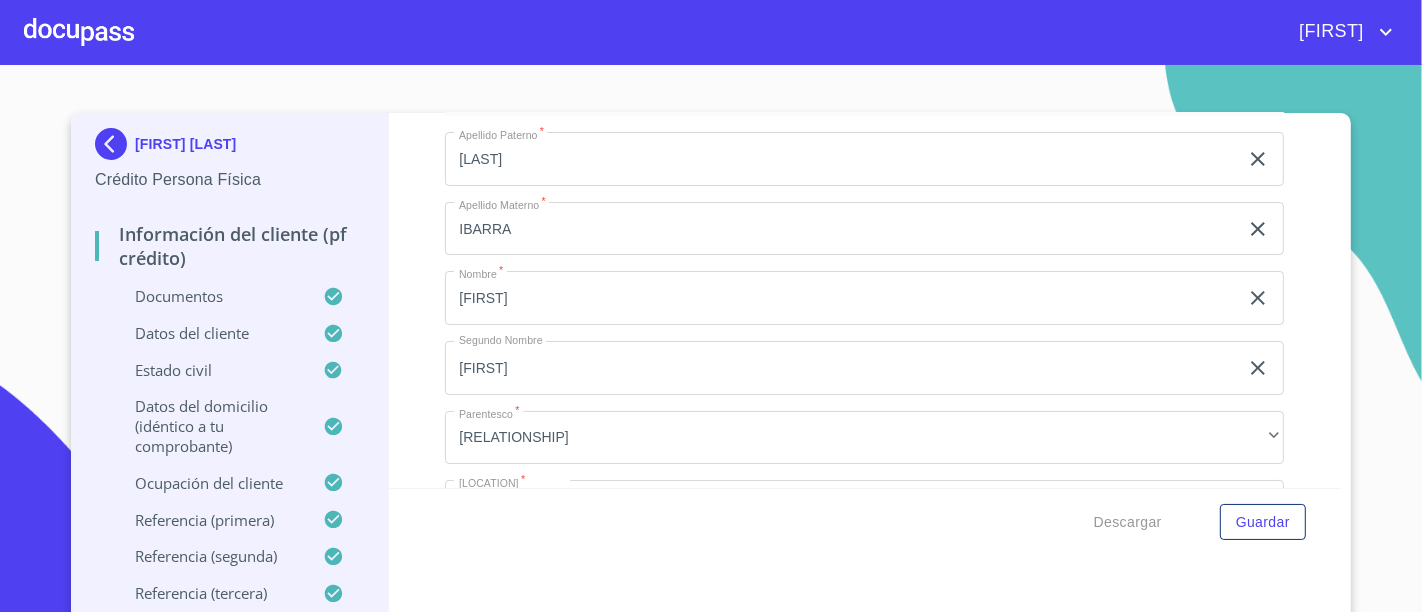 scroll, scrollTop: 10502, scrollLeft: 0, axis: vertical 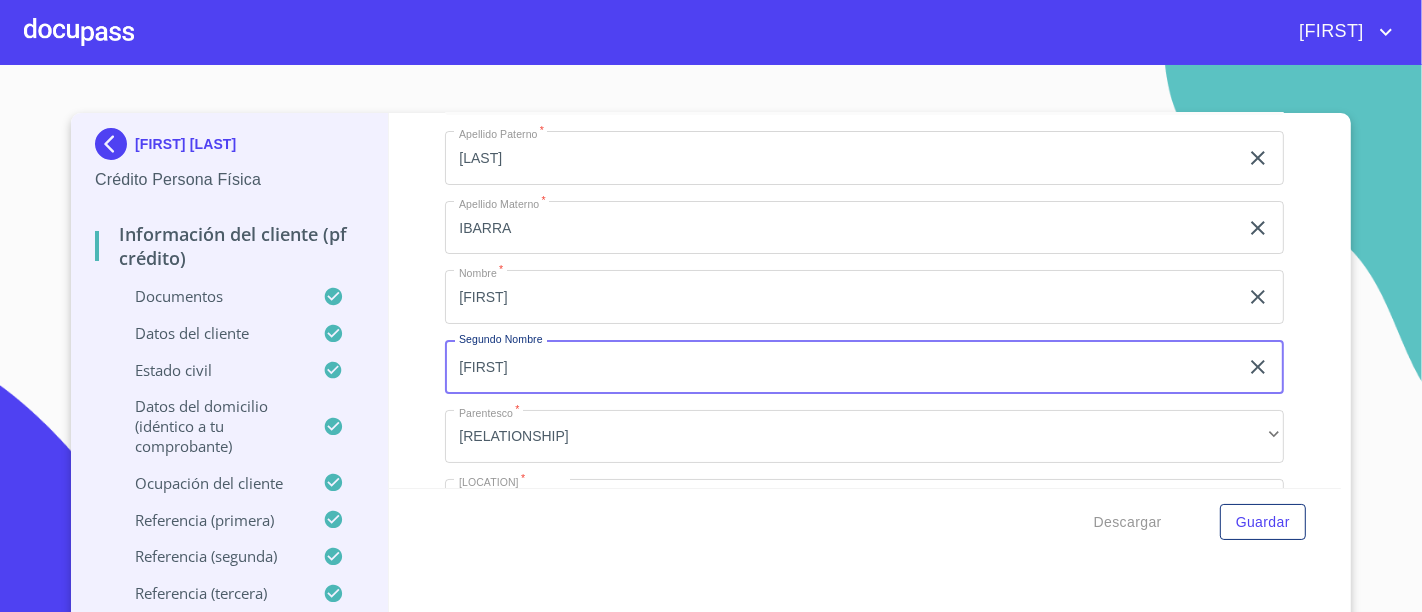 click on "[FIRST]" at bounding box center (841, 367) 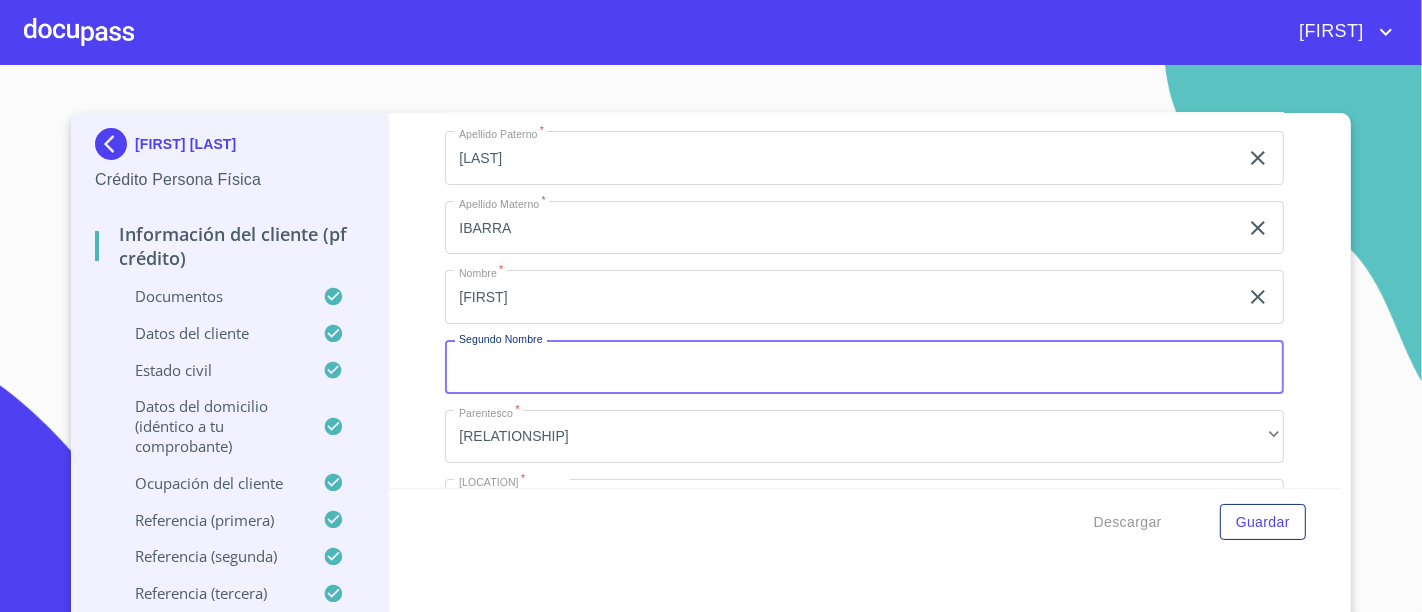 type 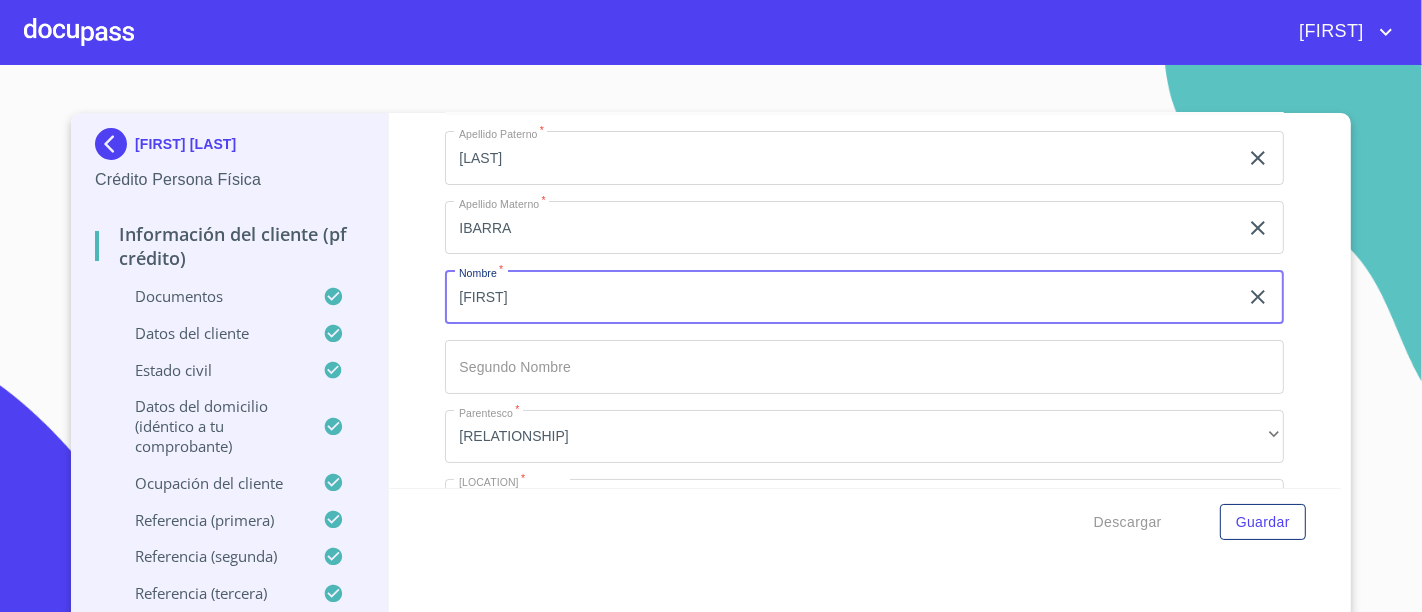 click on "[FIRST]" at bounding box center [841, 297] 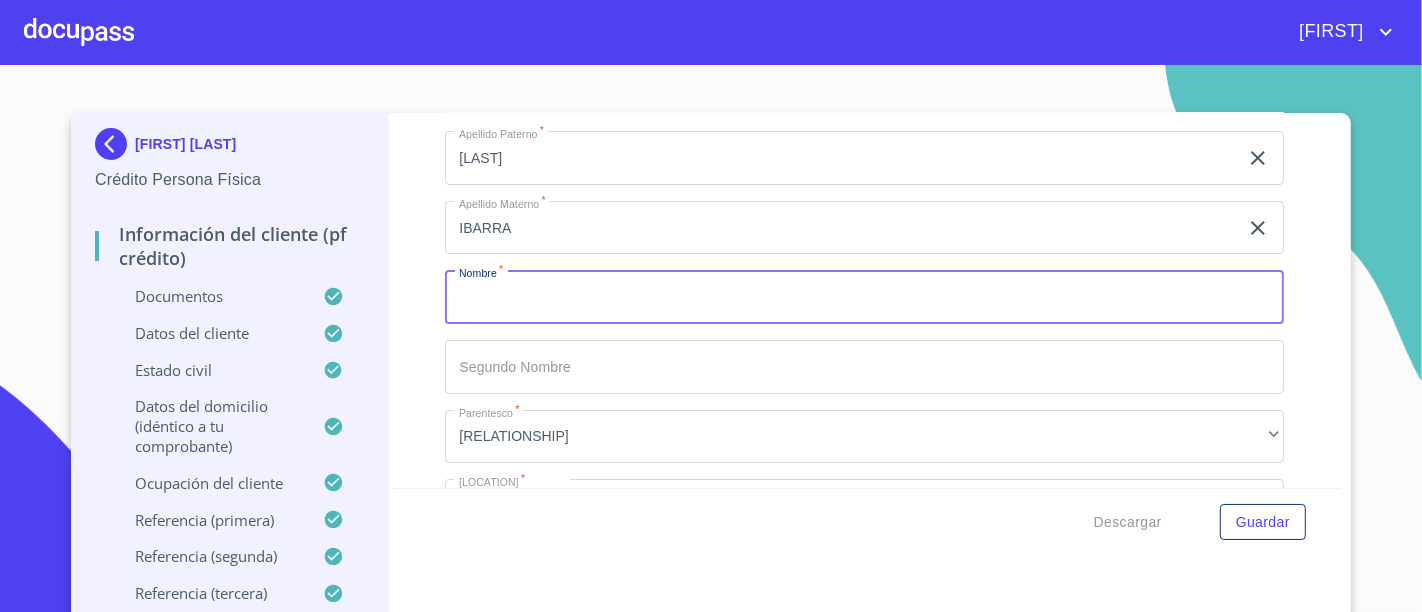 type 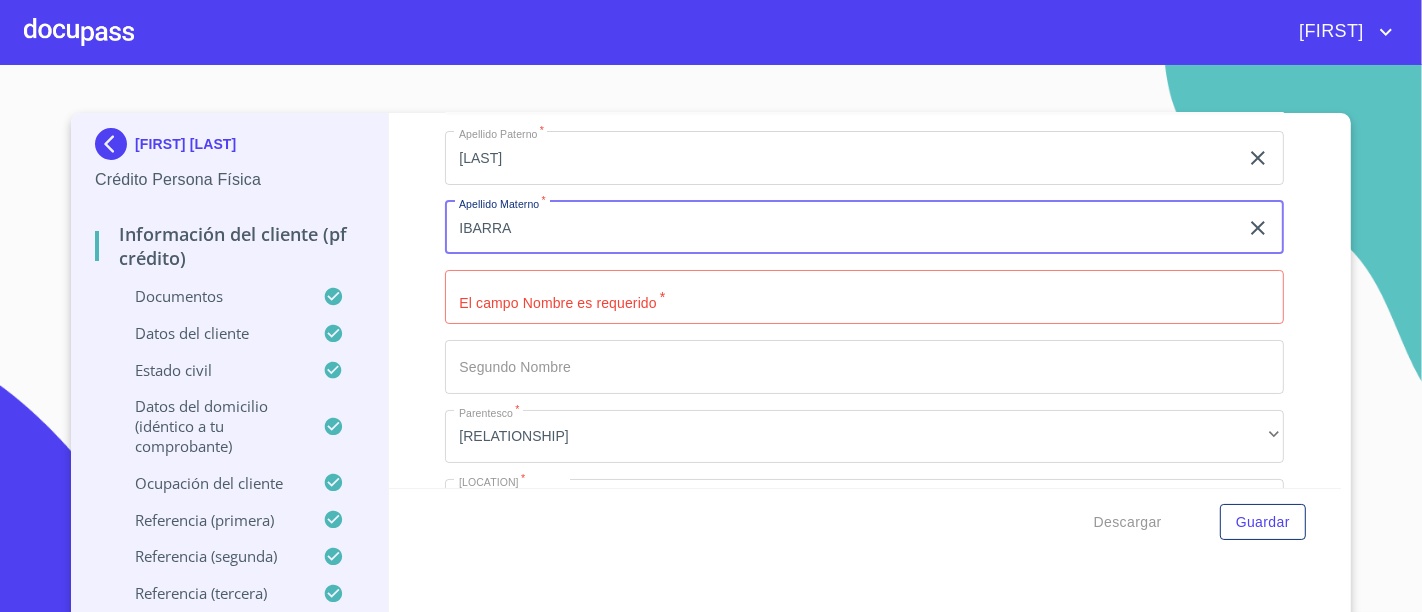 click on "IBARRA" at bounding box center [841, 228] 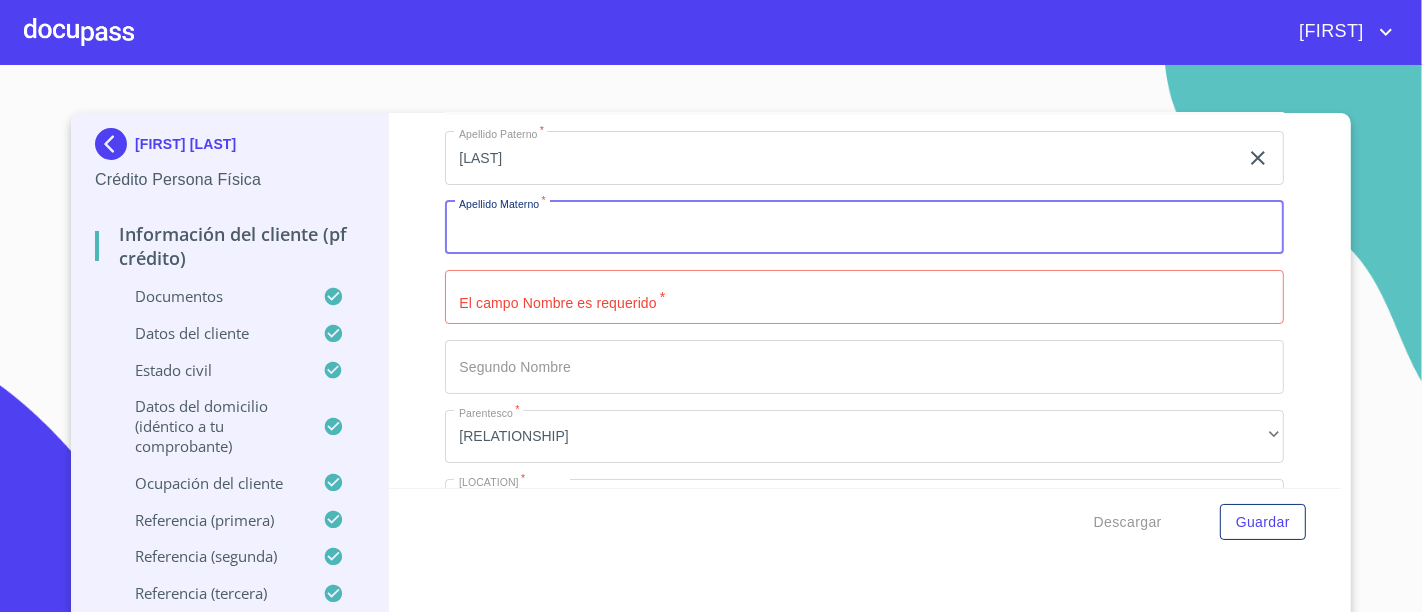 type 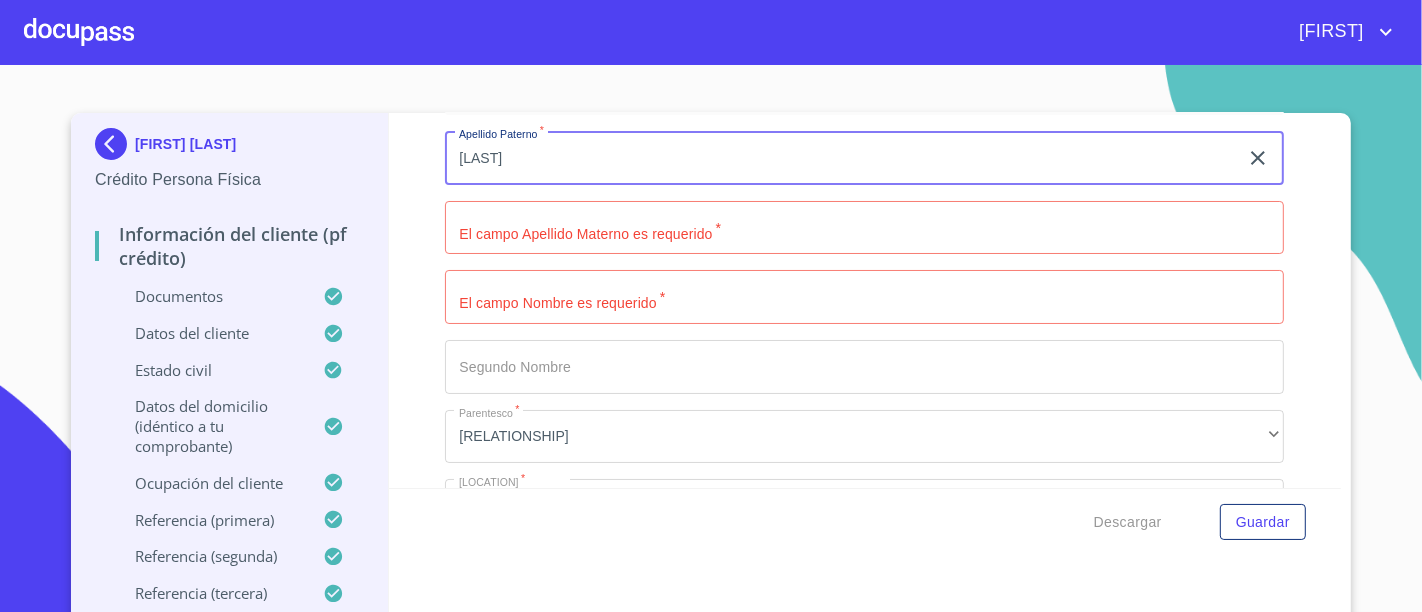 click on "[LAST]" at bounding box center (841, 158) 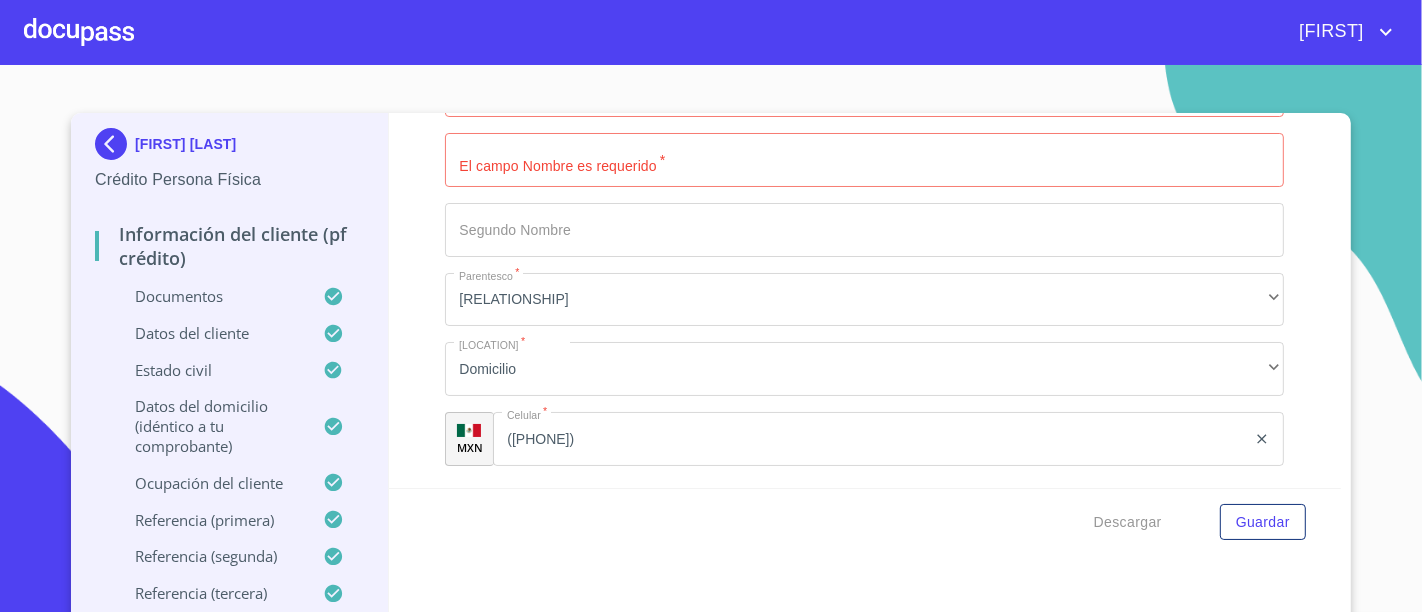 scroll, scrollTop: 10646, scrollLeft: 0, axis: vertical 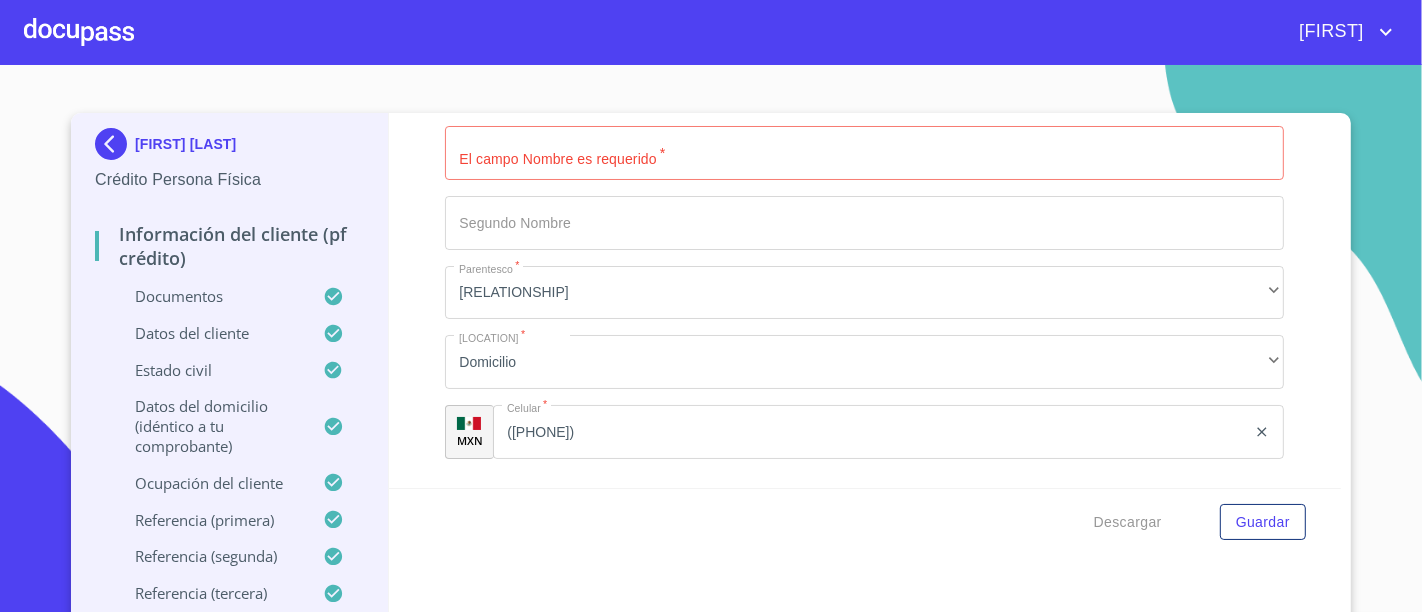 type 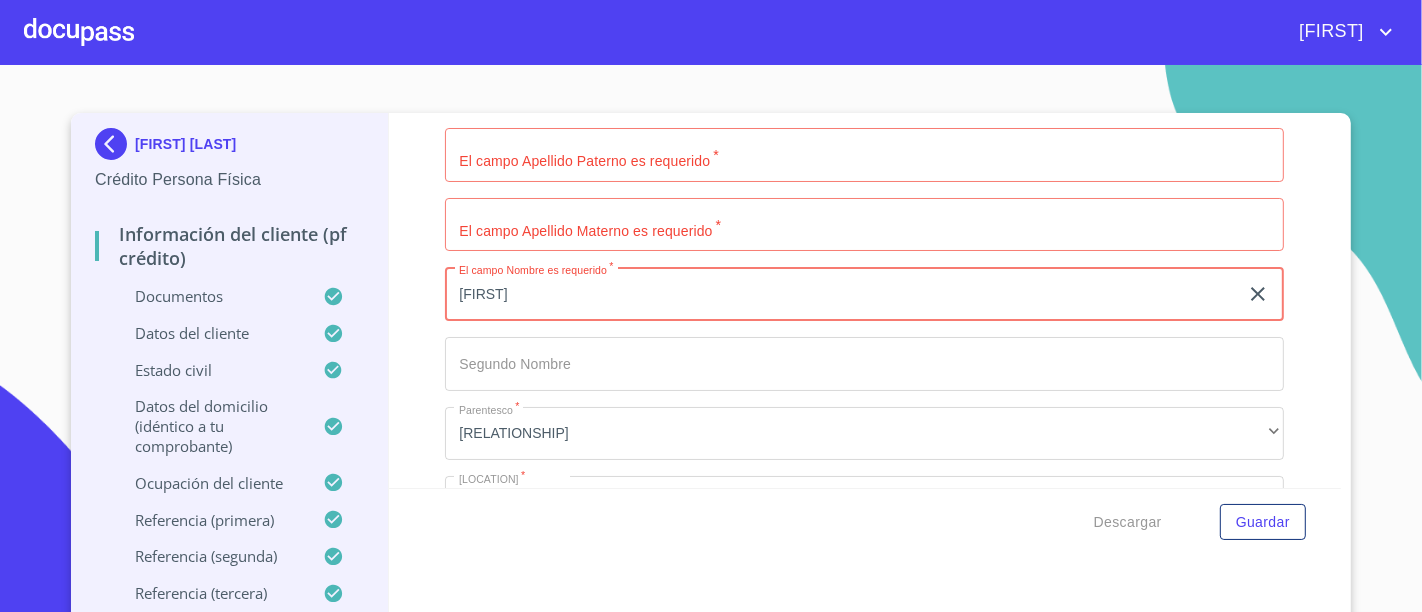 scroll, scrollTop: 10501, scrollLeft: 0, axis: vertical 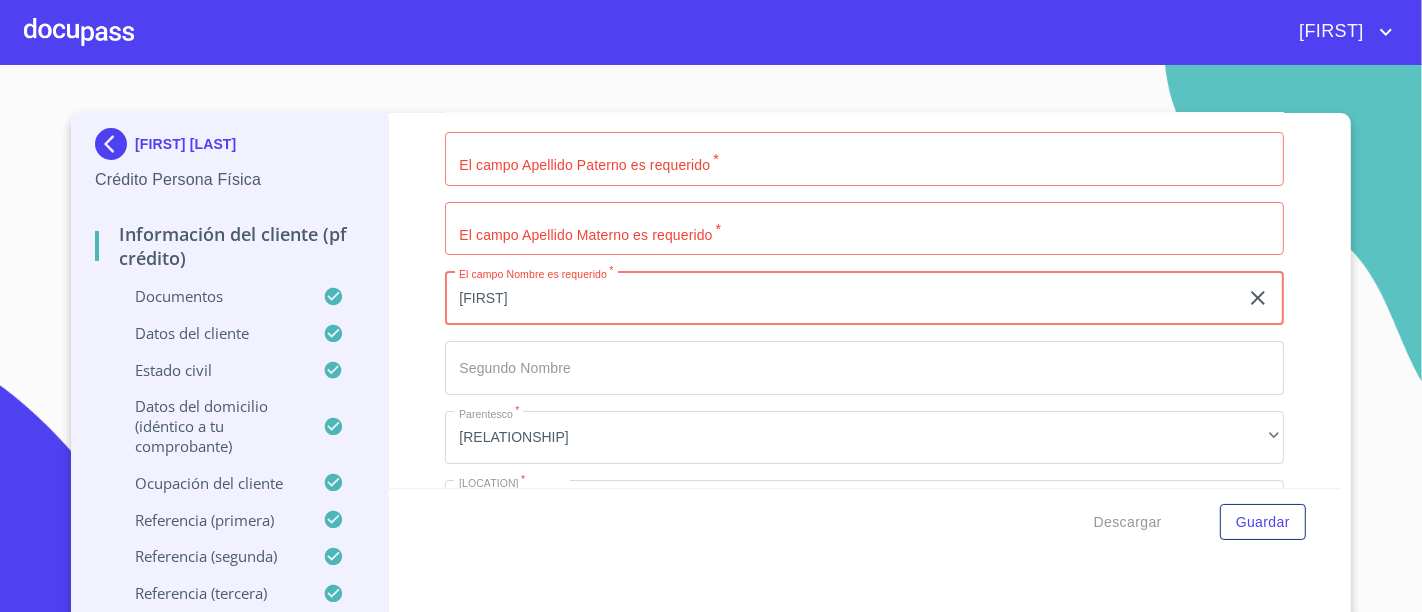 type on "[FIRST]" 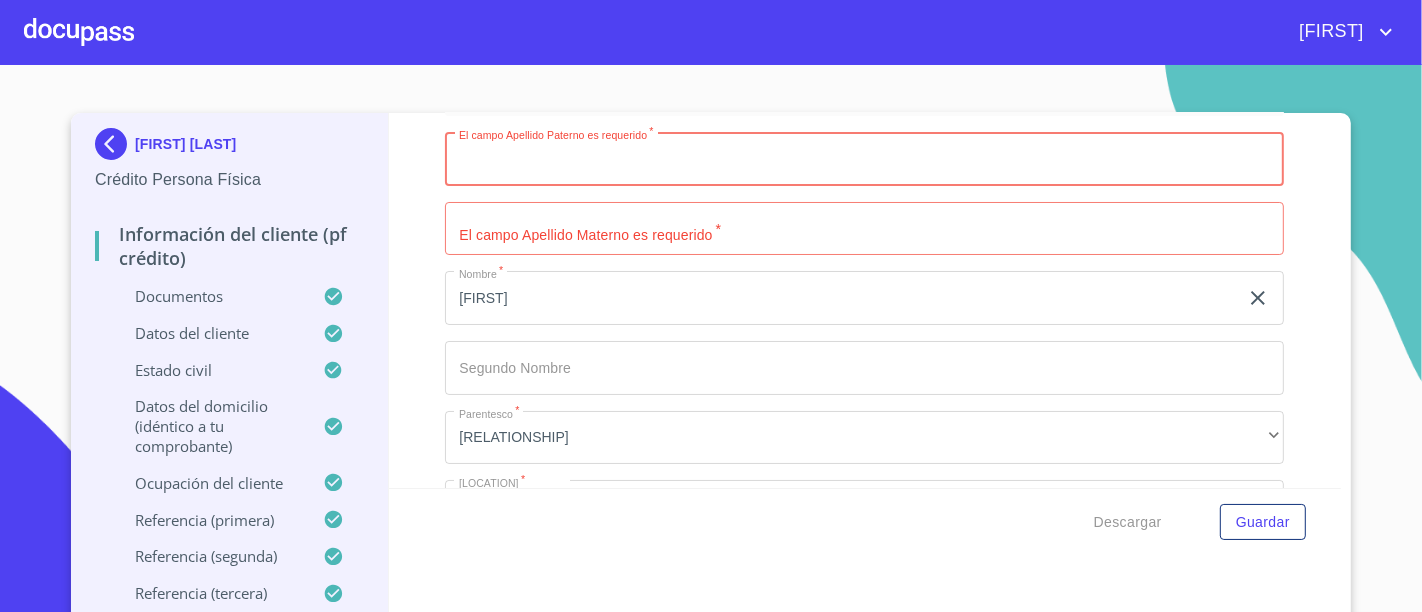 click on "Documento de identificación.   *" at bounding box center (864, 159) 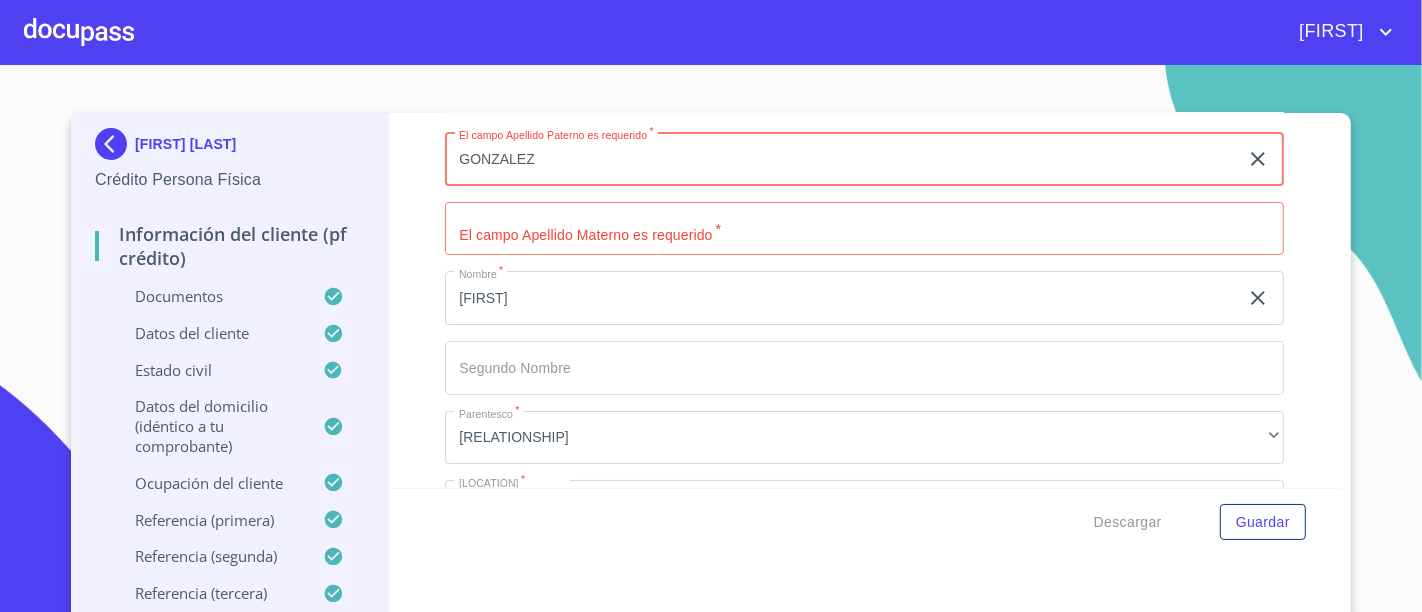 type on "GONZALEZ" 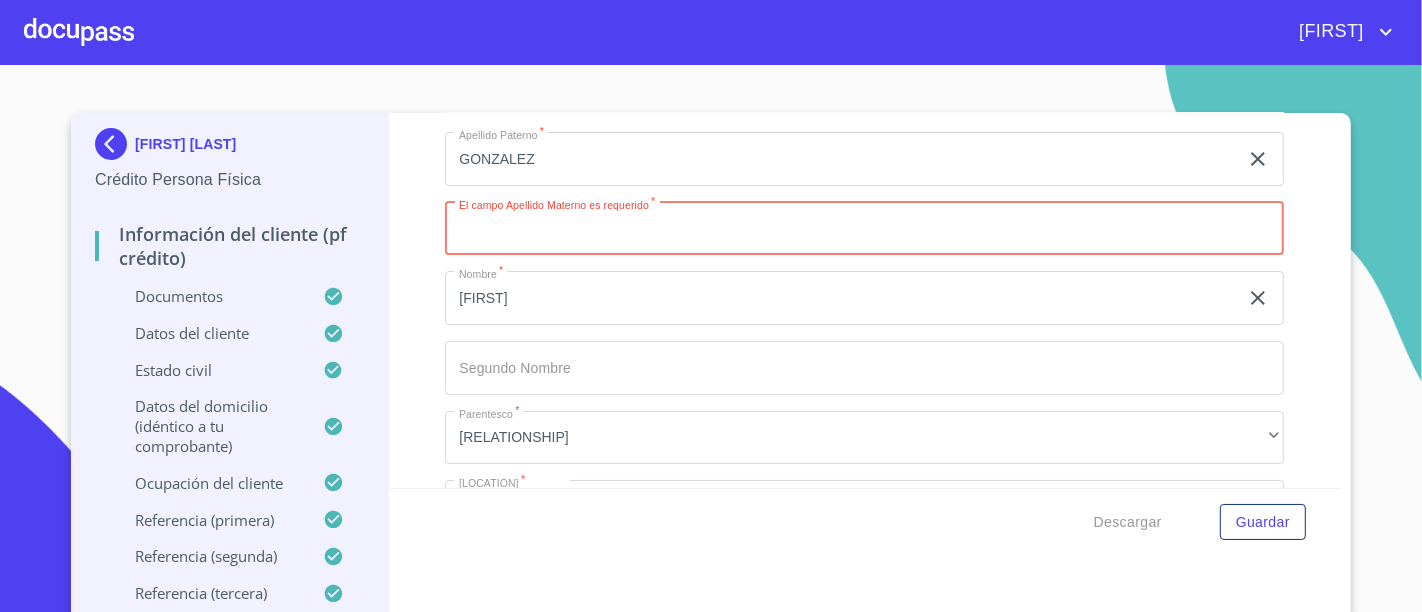 type on "G" 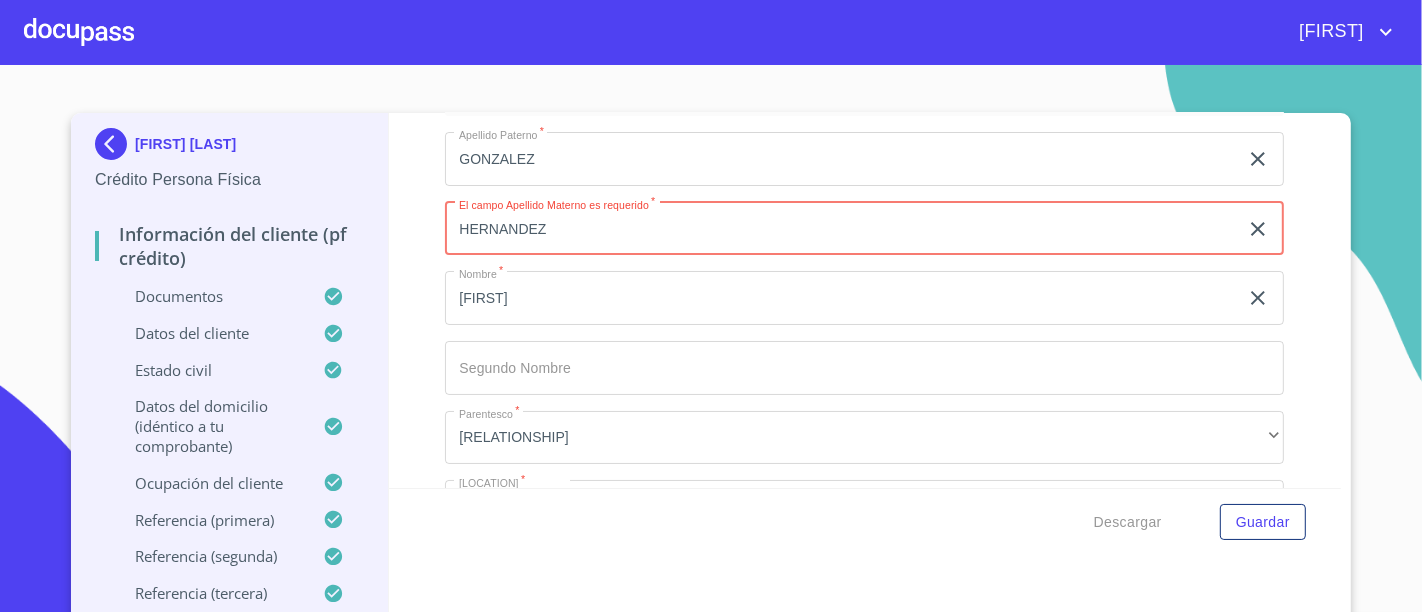type on "HERNANDEZ" 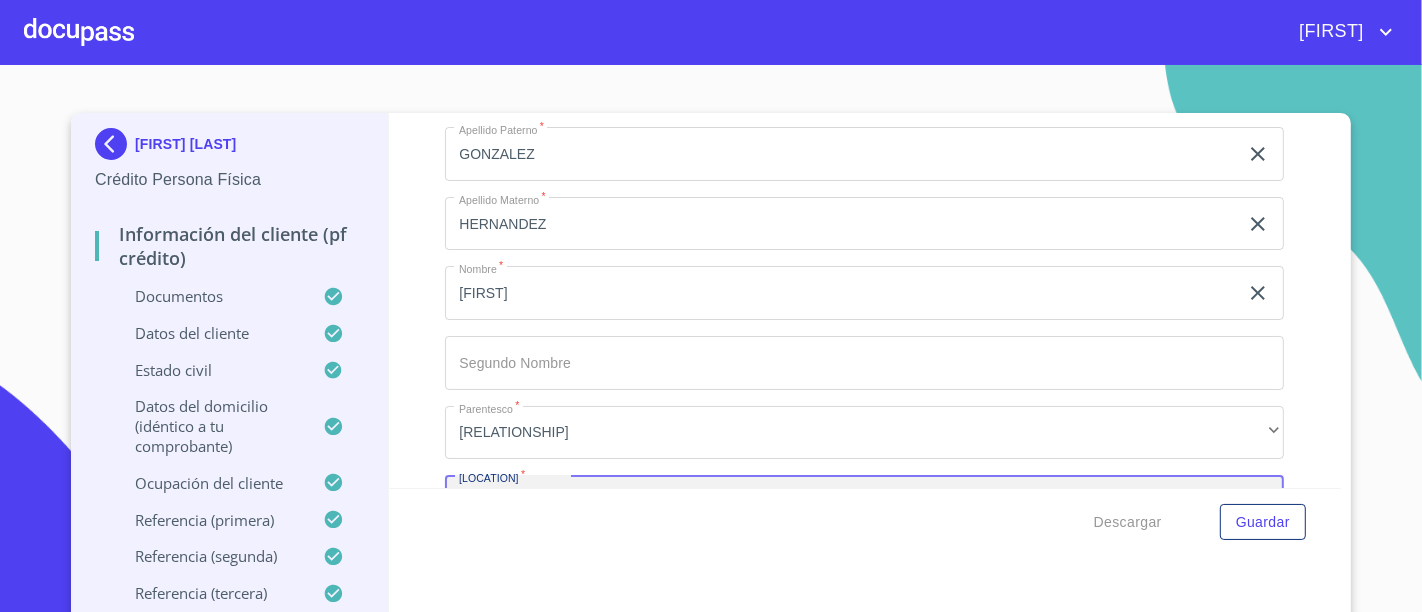 scroll, scrollTop: 10737, scrollLeft: 0, axis: vertical 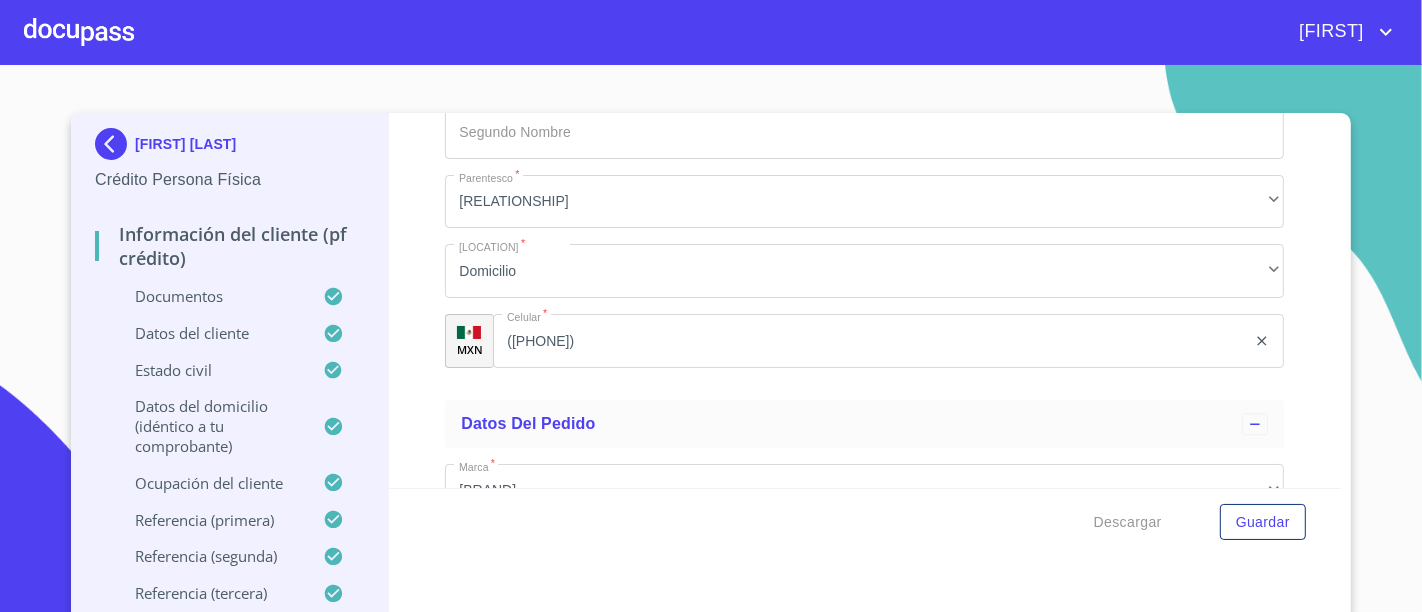 click on "[LAST] [LAST] [FIRST] [RELATIONSHIP] [LOCATION] [CURRENCY] [PHONE]" at bounding box center (864, 132) 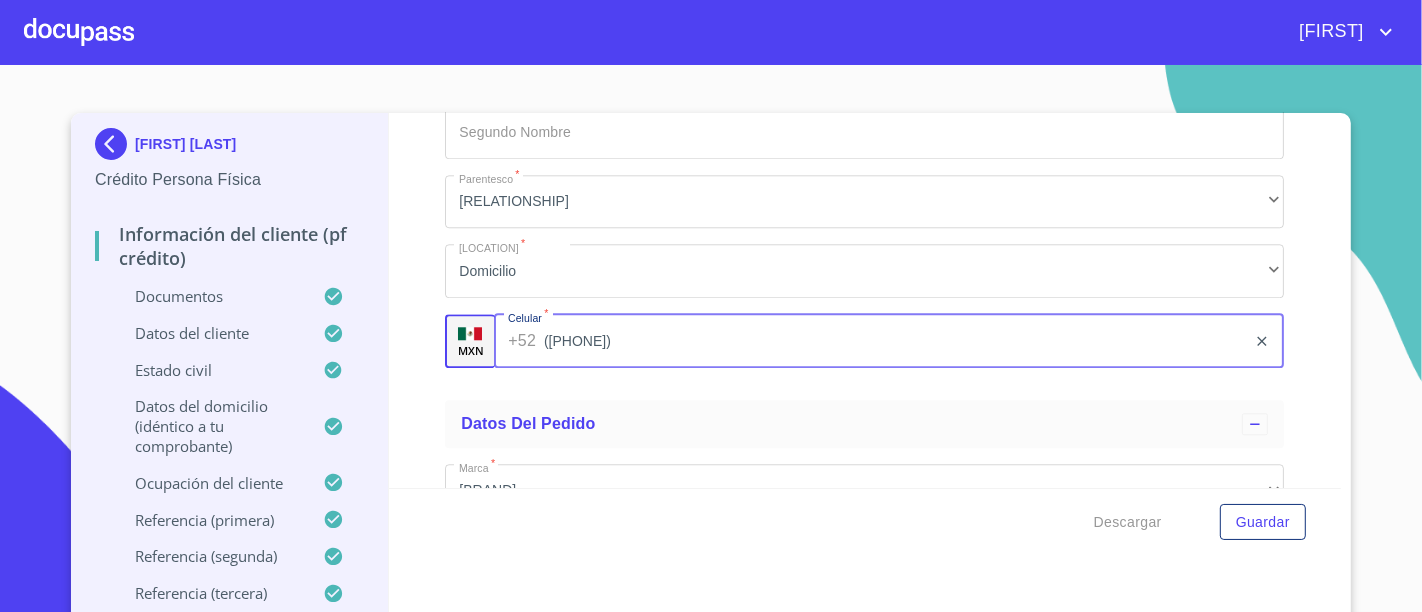 click on "([PHONE])" at bounding box center [895, 341] 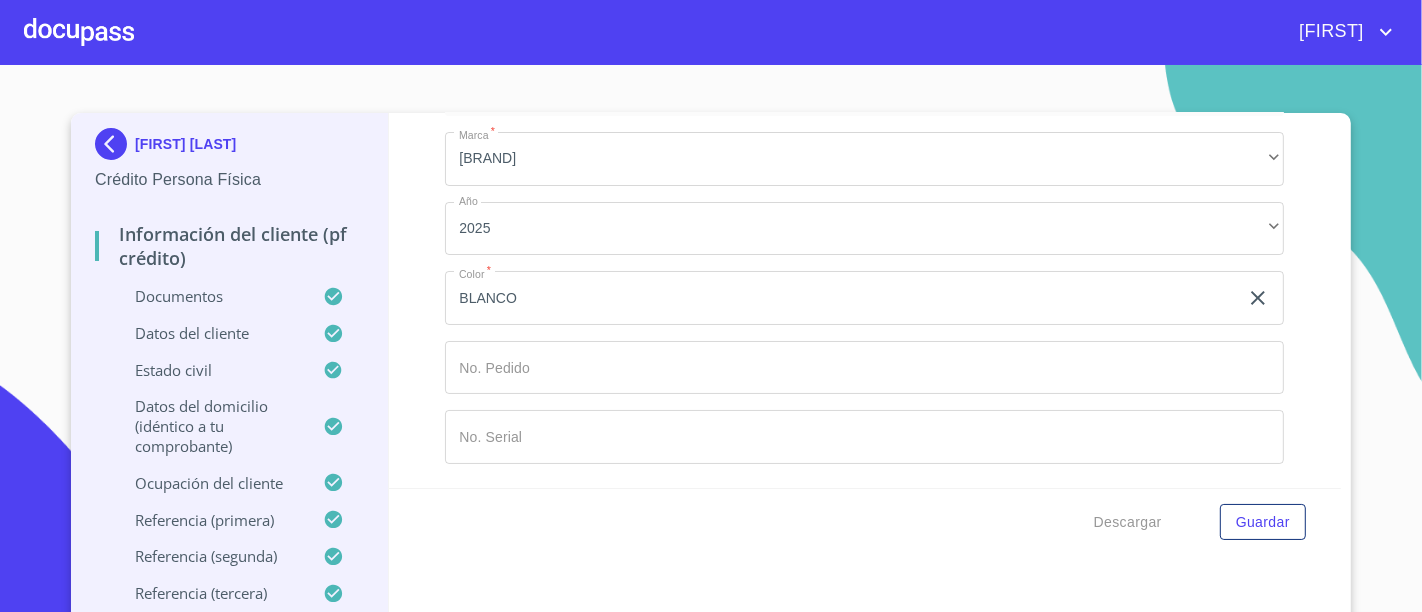 scroll, scrollTop: 11097, scrollLeft: 0, axis: vertical 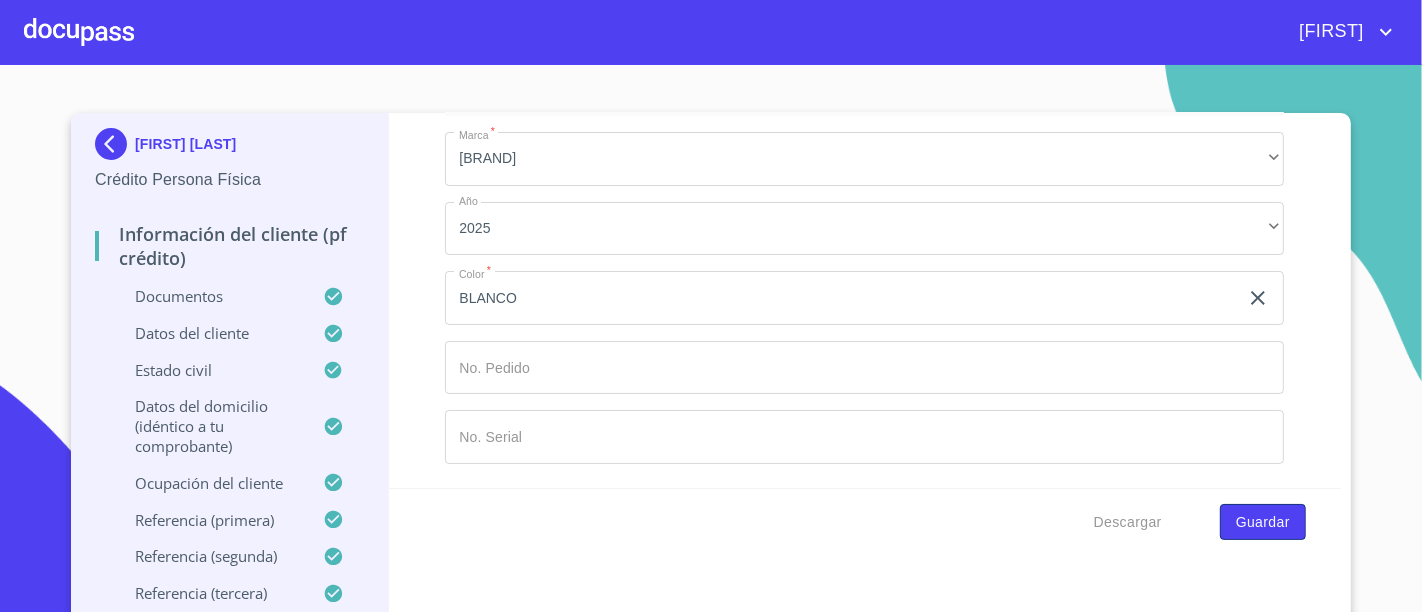 click on "Guardar" at bounding box center [1263, 522] 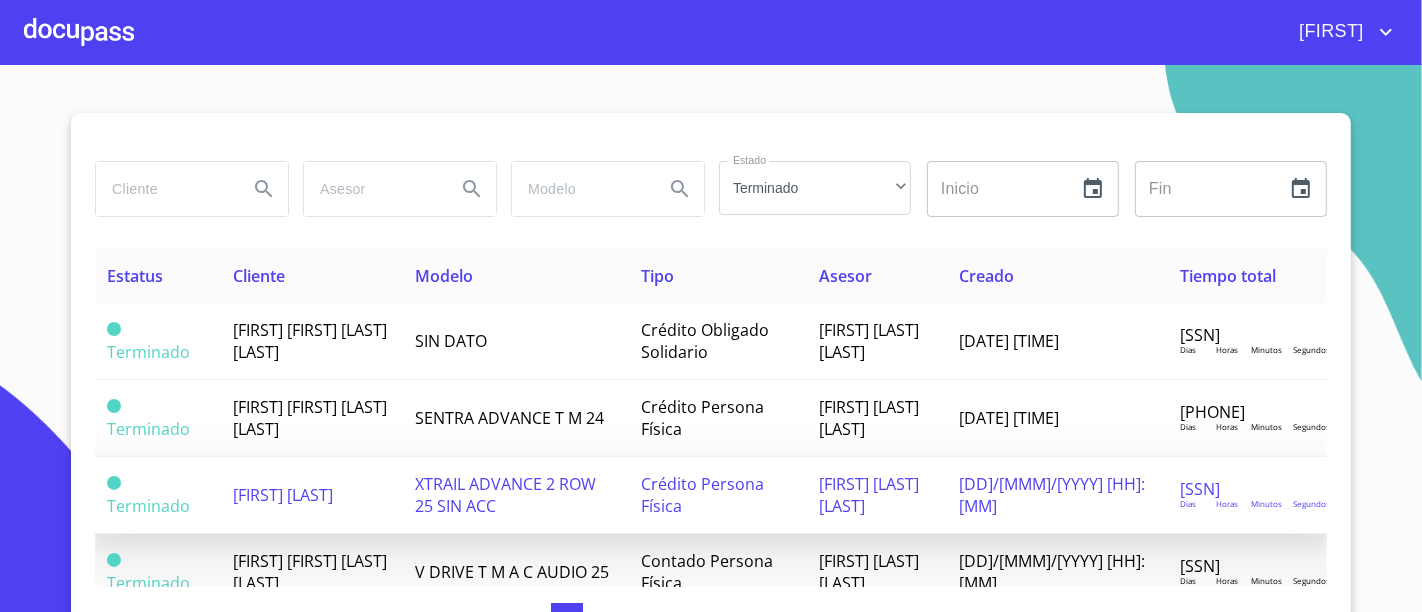 click on "[FIRST] [LAST]" at bounding box center (312, 495) 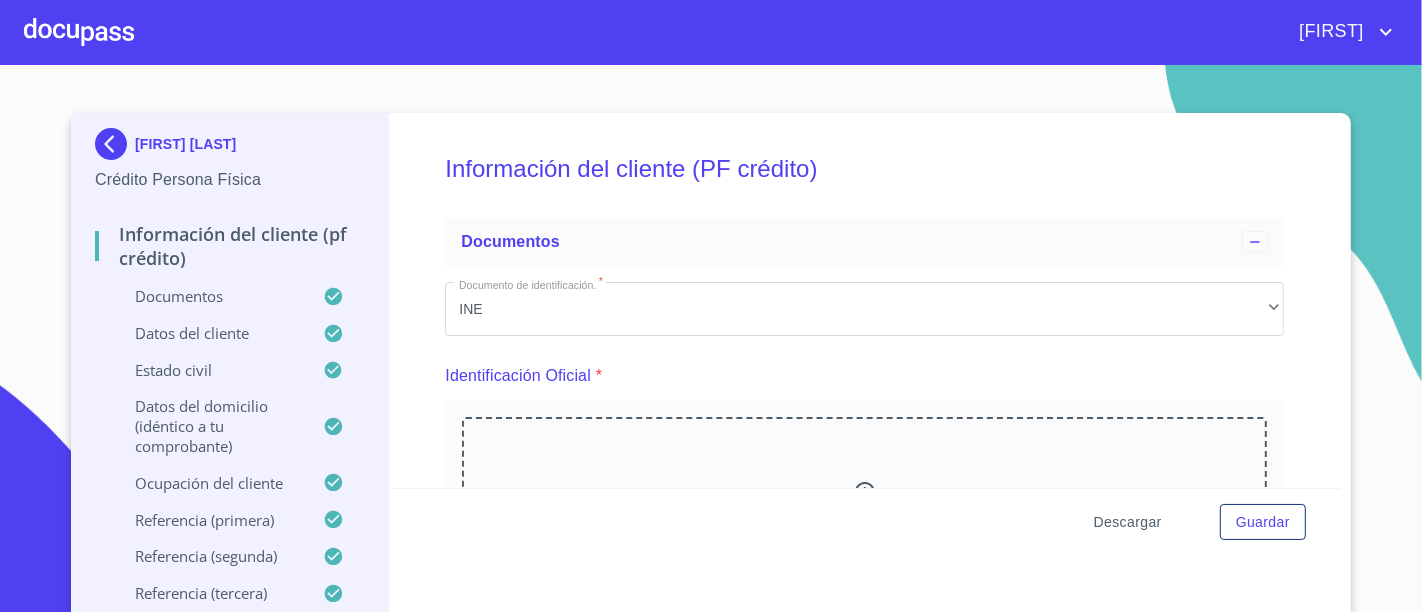 click on "Descargar" at bounding box center (1128, 522) 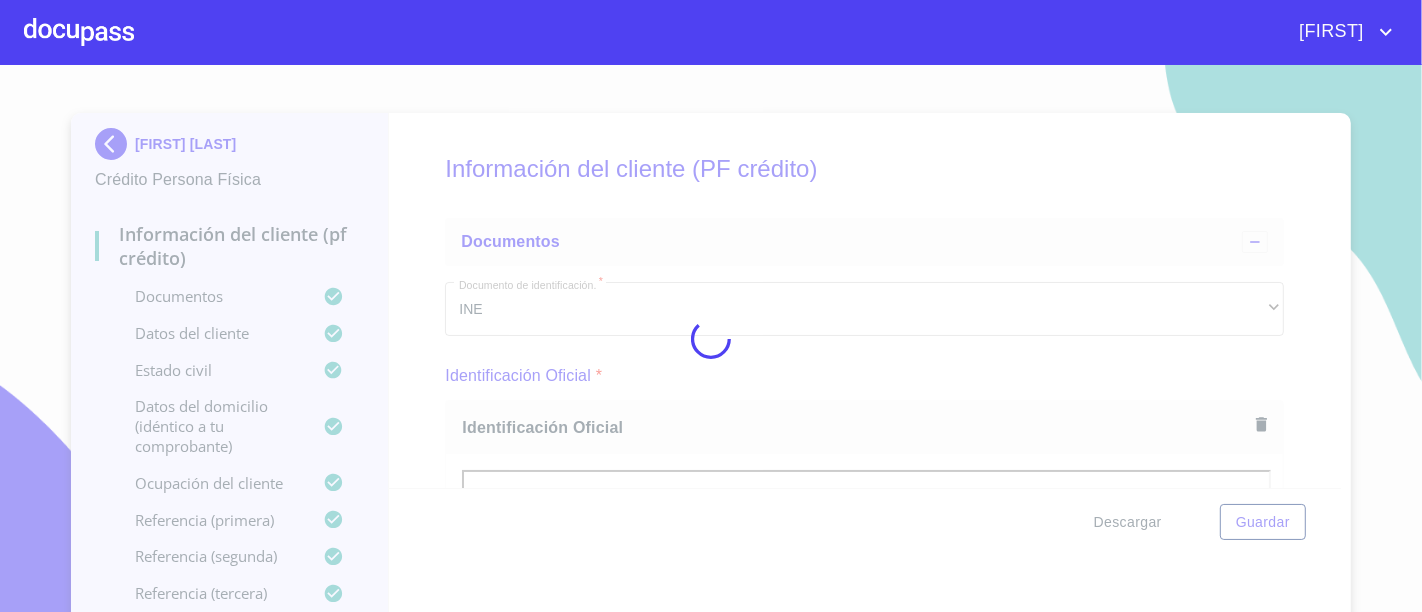 scroll, scrollTop: 0, scrollLeft: 0, axis: both 